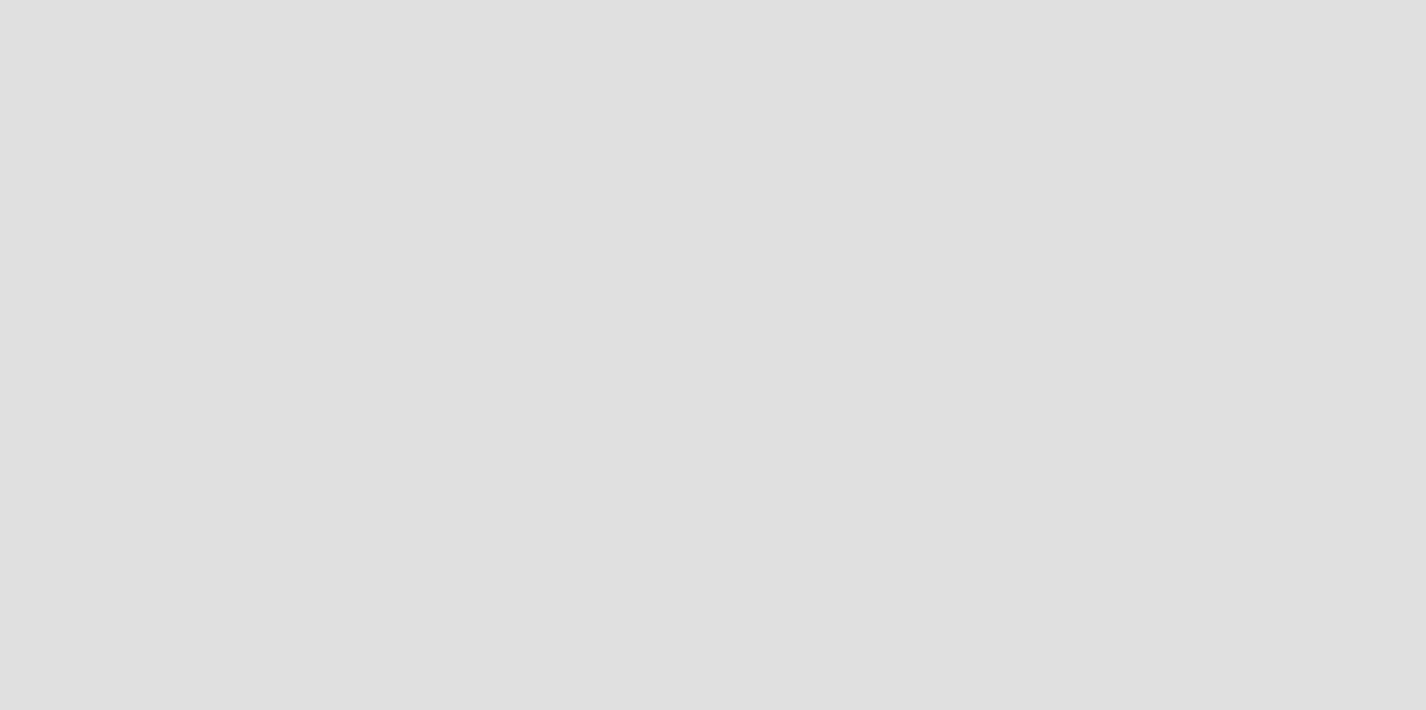 scroll, scrollTop: 0, scrollLeft: 0, axis: both 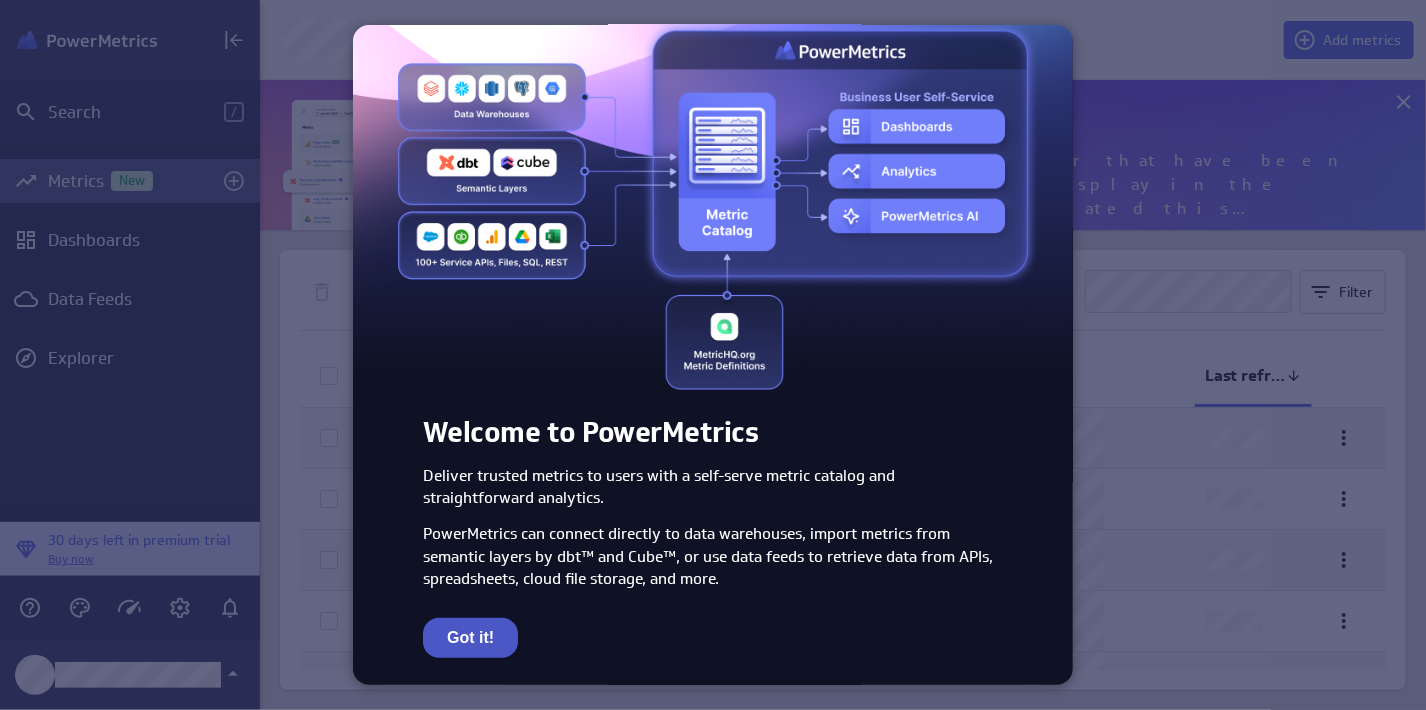 click on "Got it!" at bounding box center (470, 638) 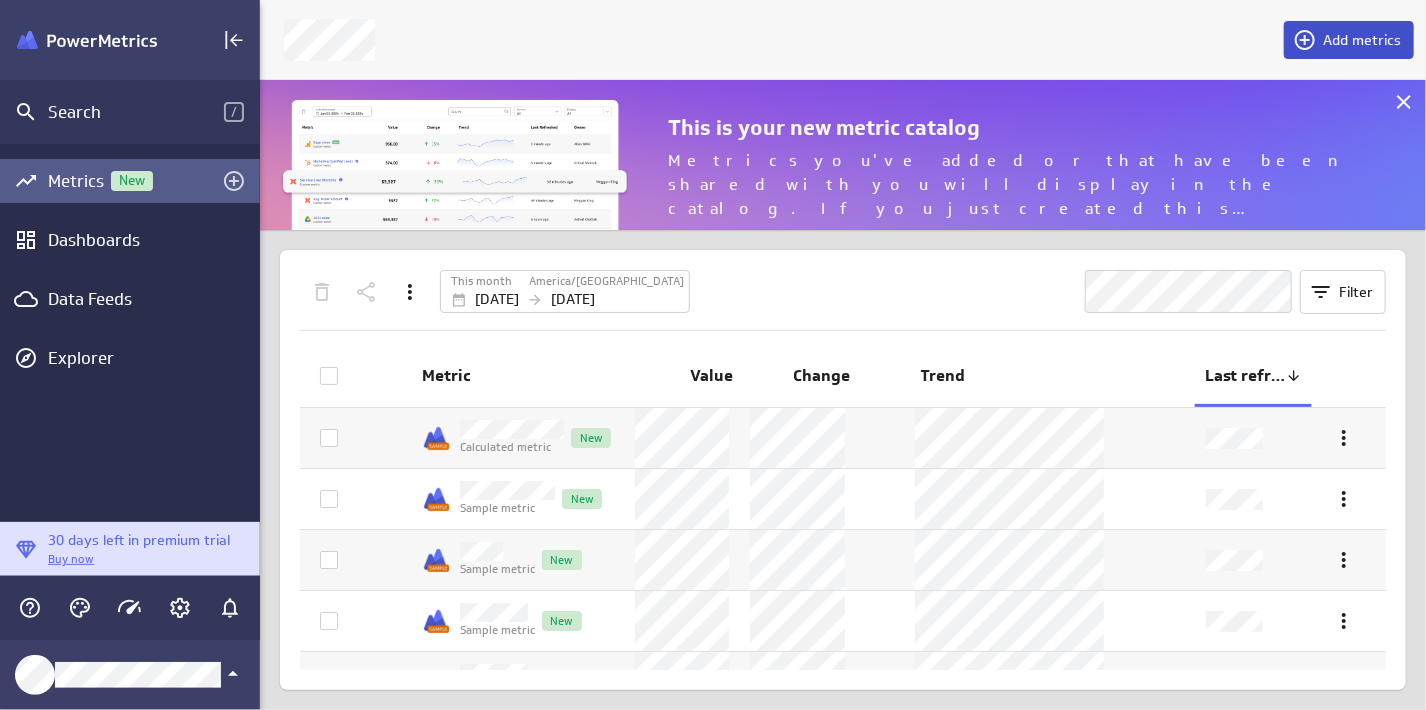 click on "Add metrics" at bounding box center (1362, 40) 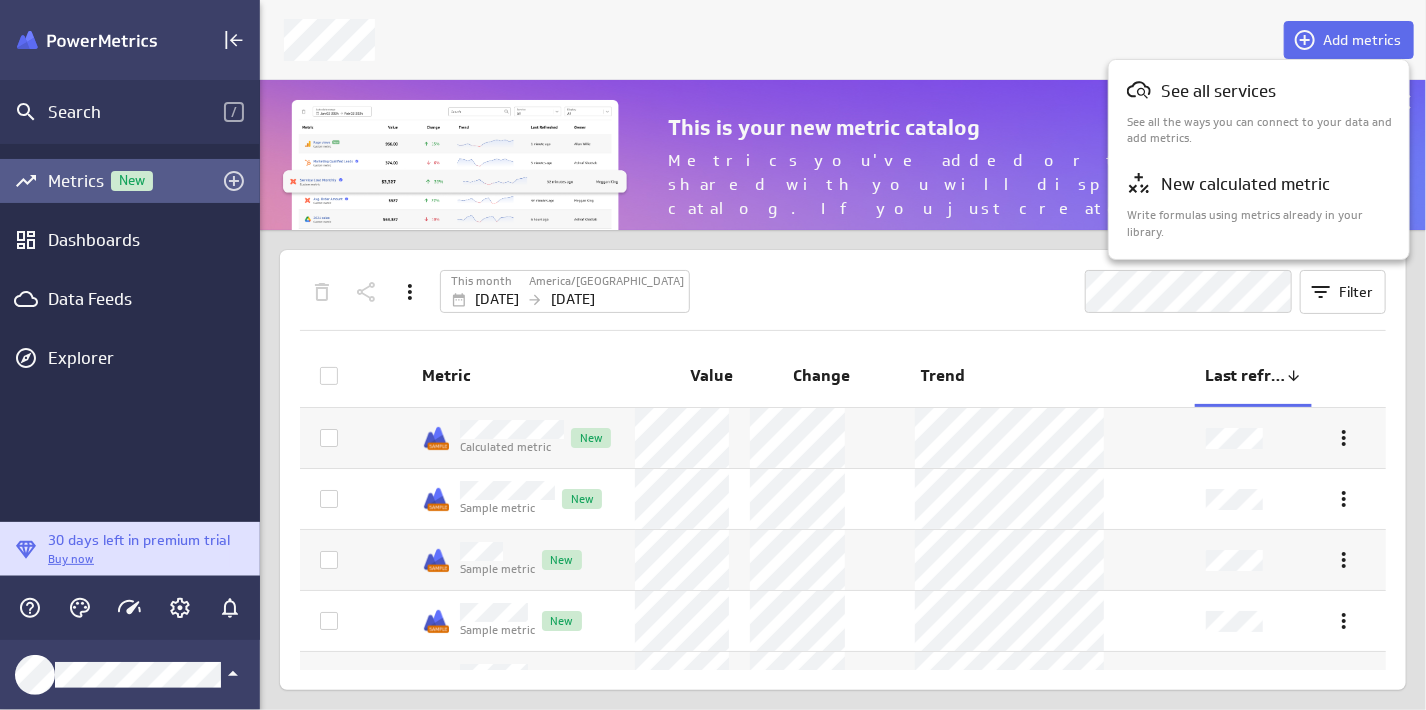 click at bounding box center (713, 355) 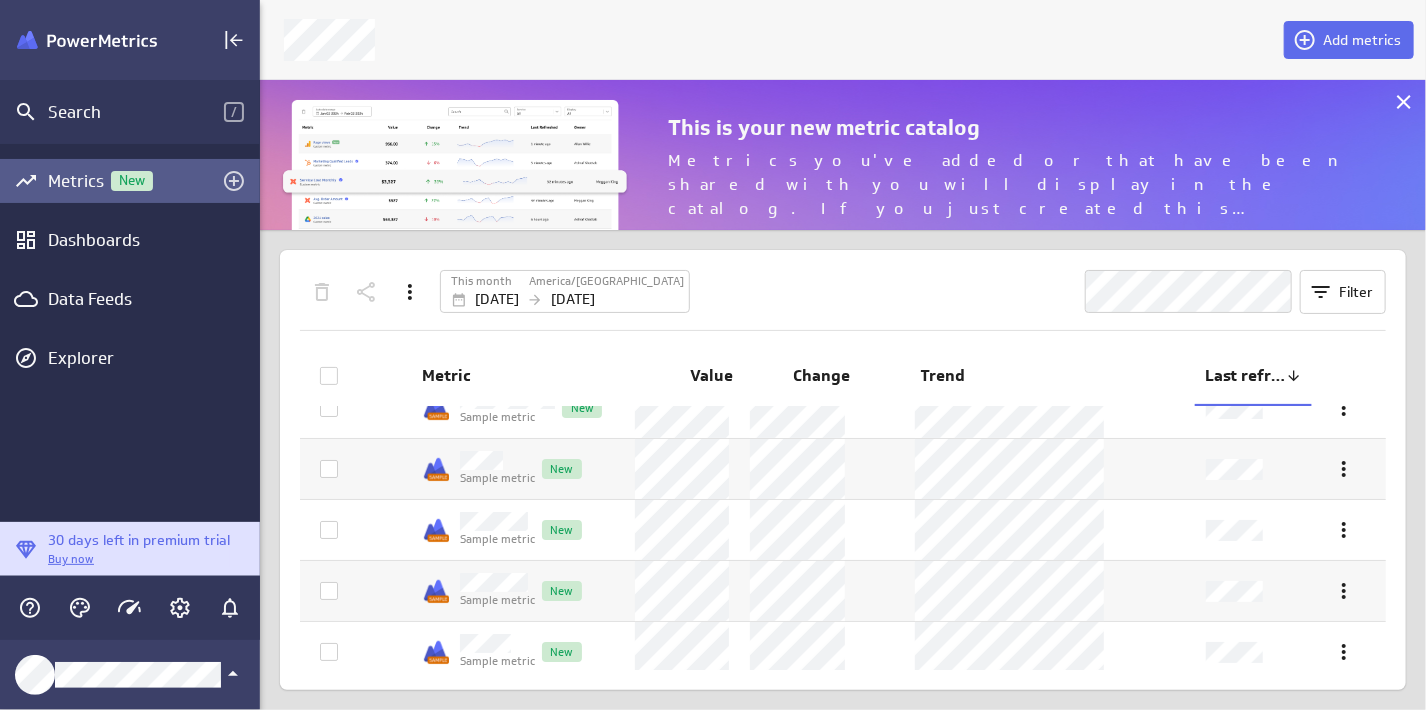 scroll, scrollTop: 0, scrollLeft: 0, axis: both 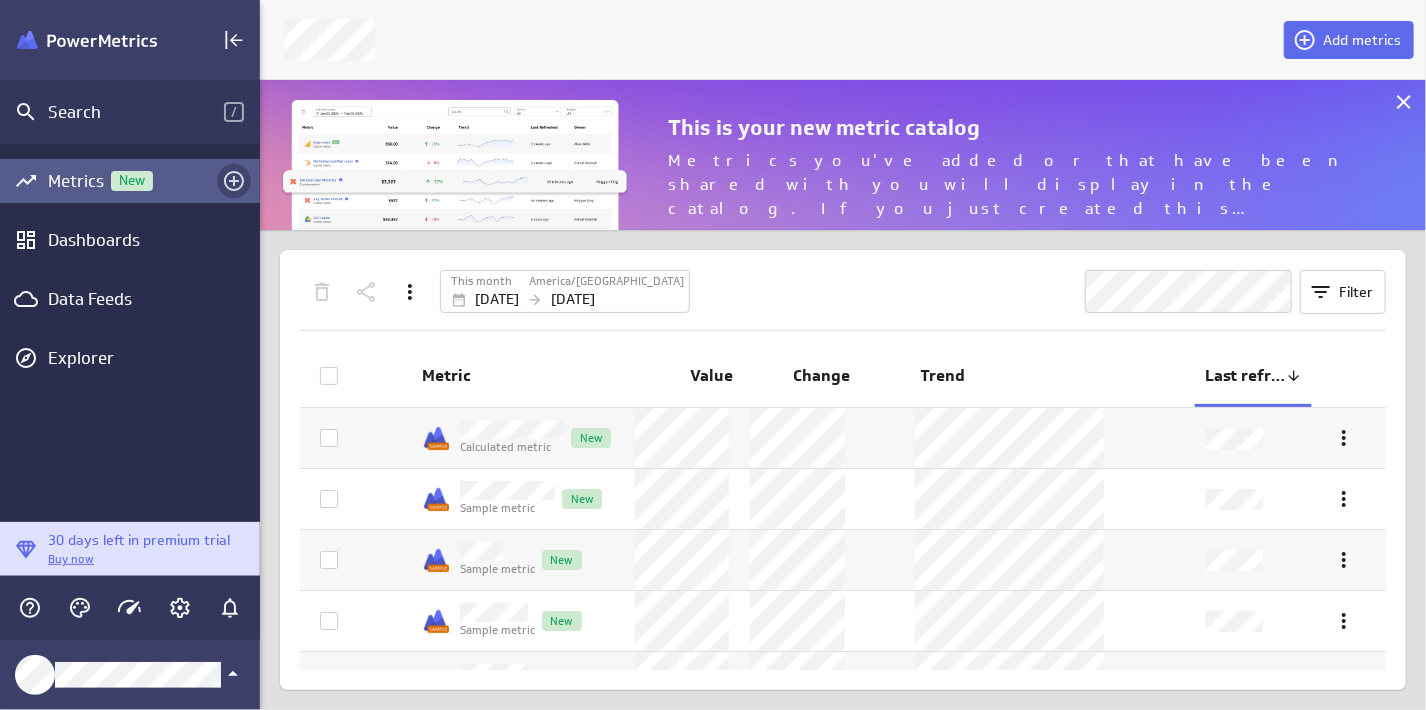 click 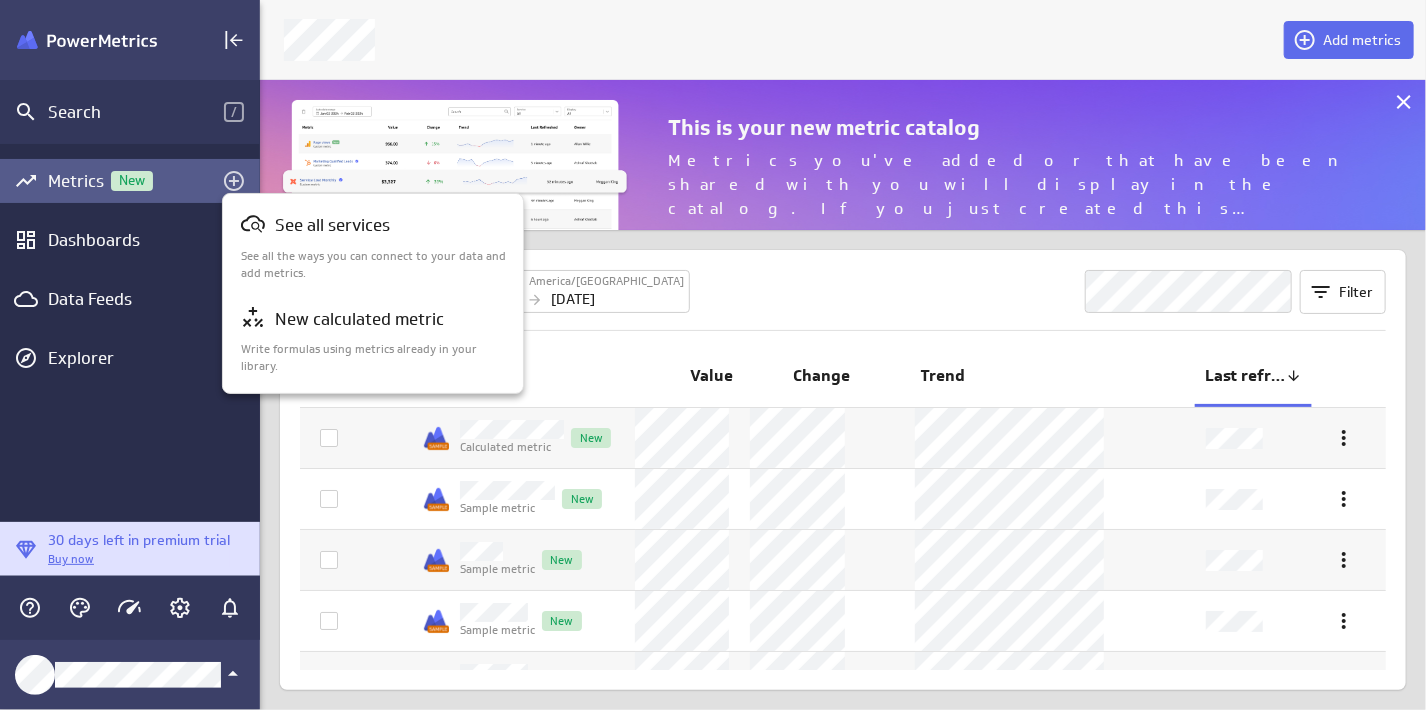 click at bounding box center (713, 355) 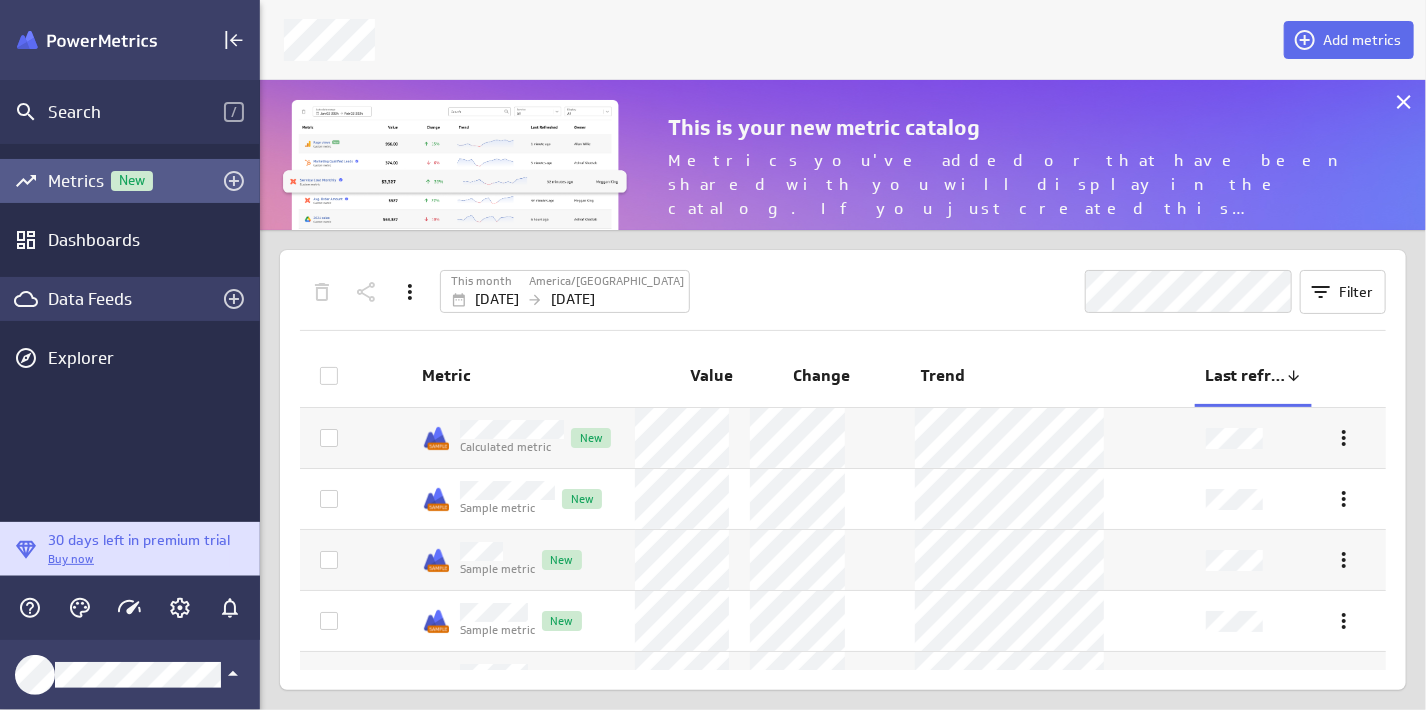 click on "Data Feeds" at bounding box center (130, 299) 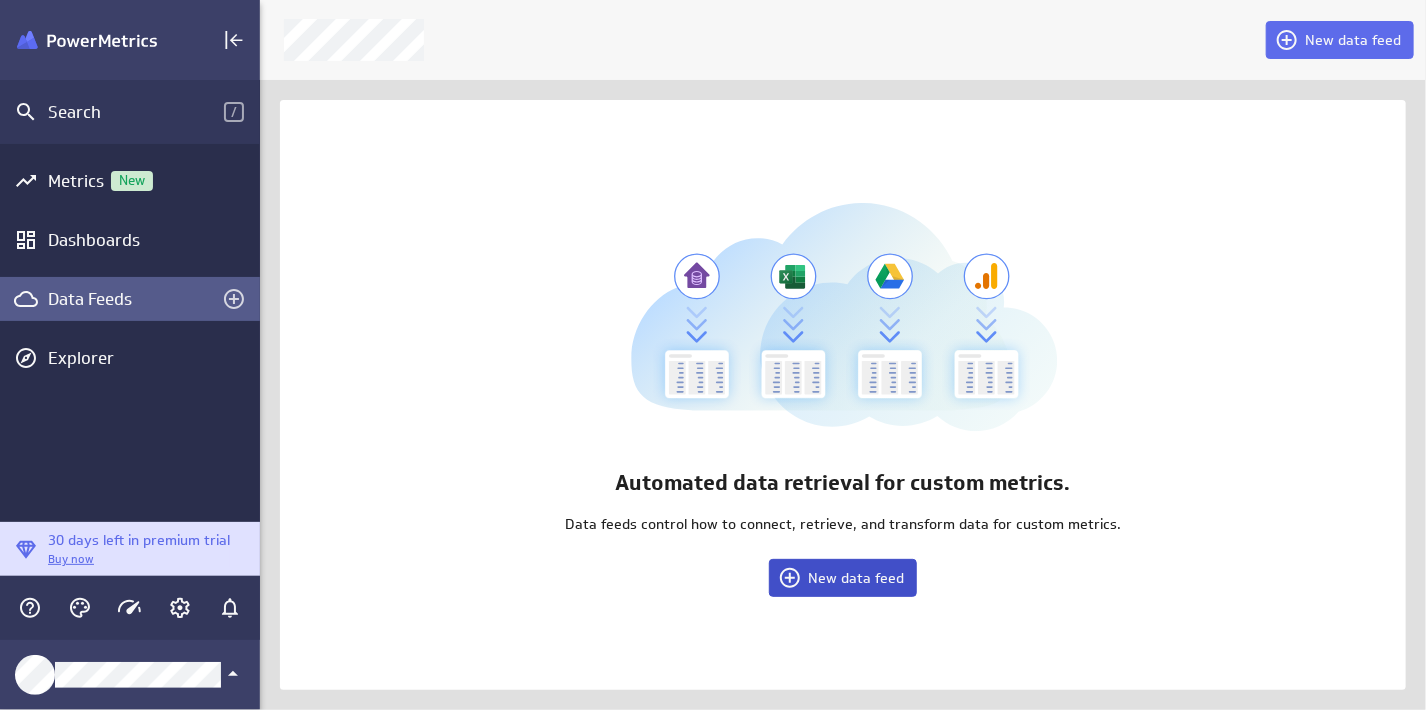 click on "New data feed" at bounding box center [856, 578] 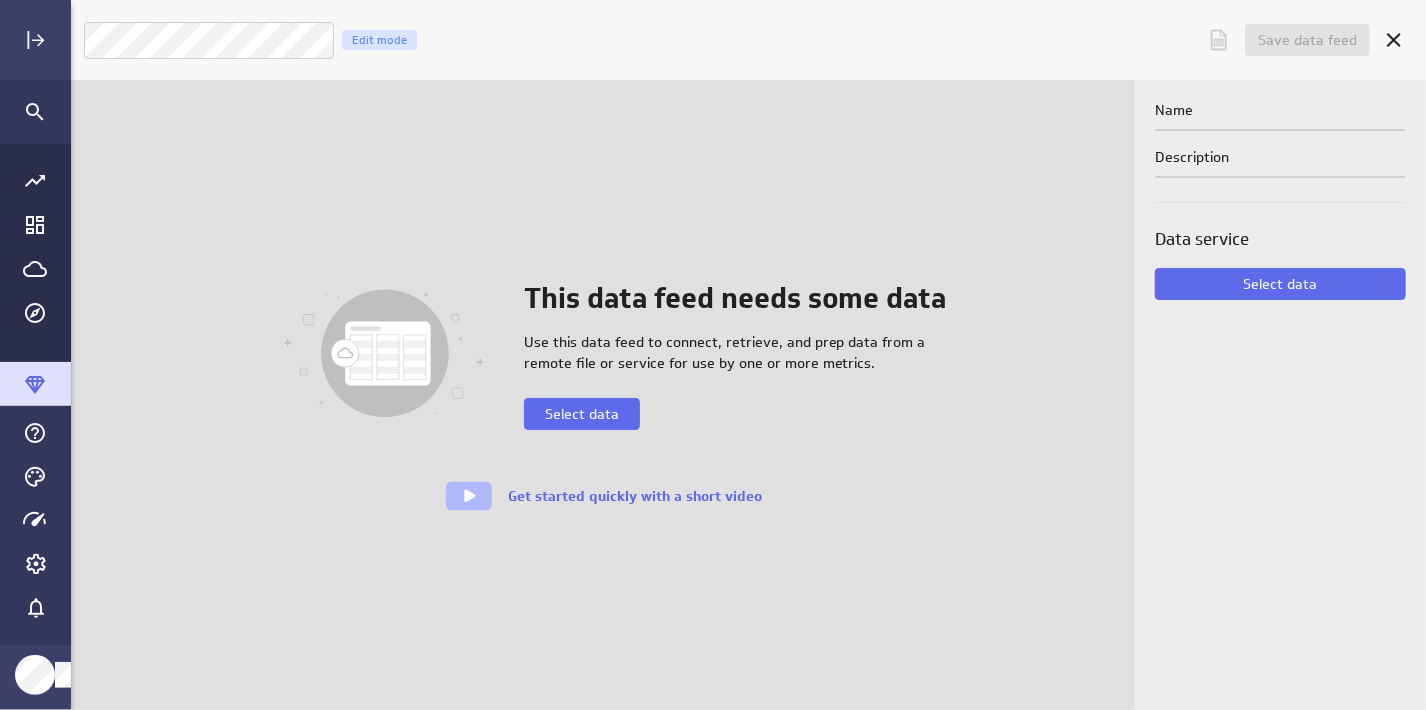 scroll, scrollTop: 9, scrollLeft: 9, axis: both 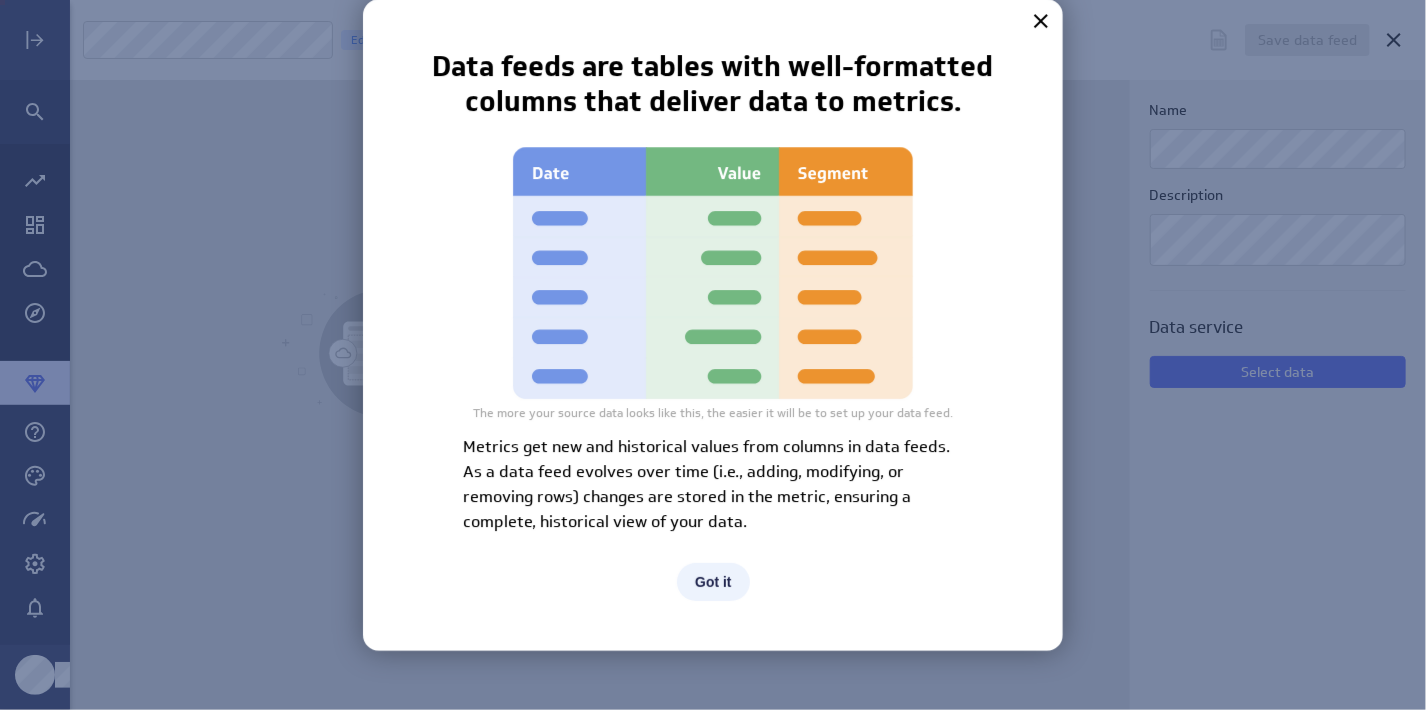 click on "Got it" at bounding box center [713, 582] 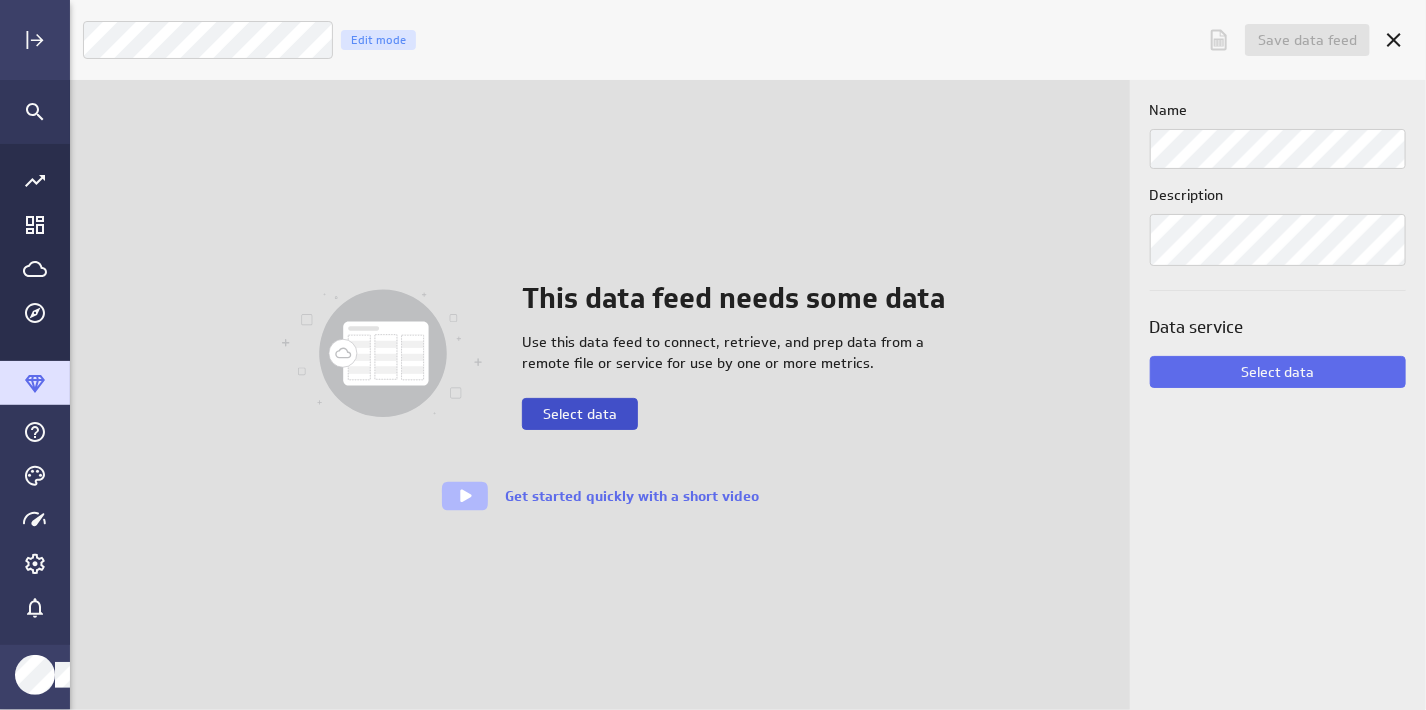 click on "Select data" at bounding box center (580, 414) 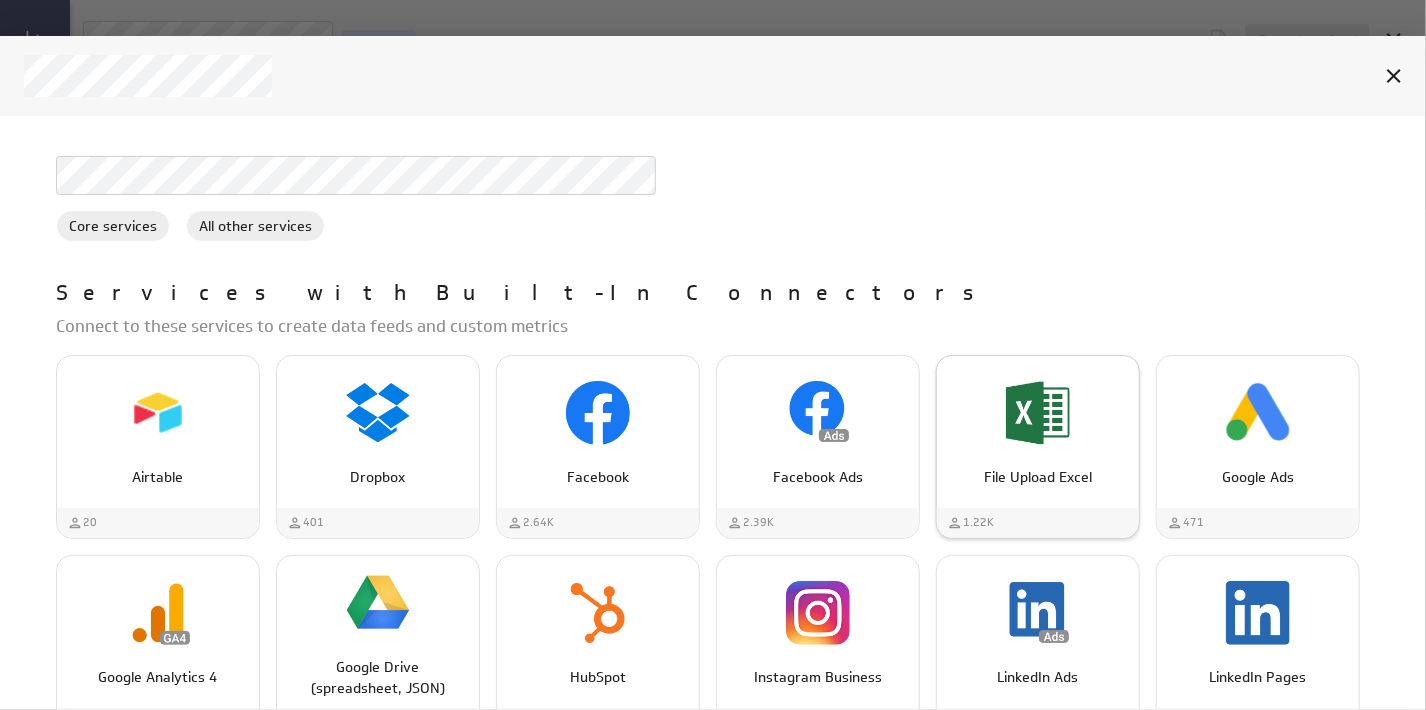 click at bounding box center [1038, 413] 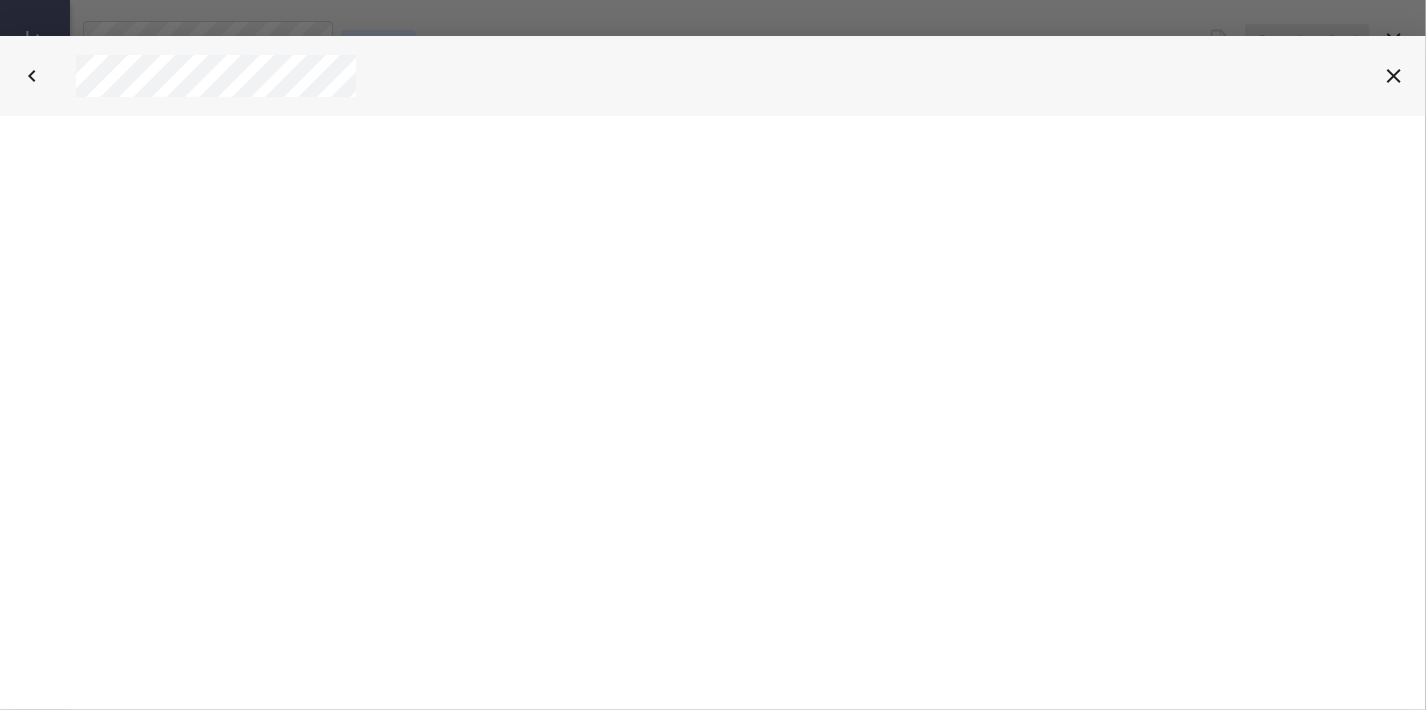 scroll, scrollTop: 0, scrollLeft: 0, axis: both 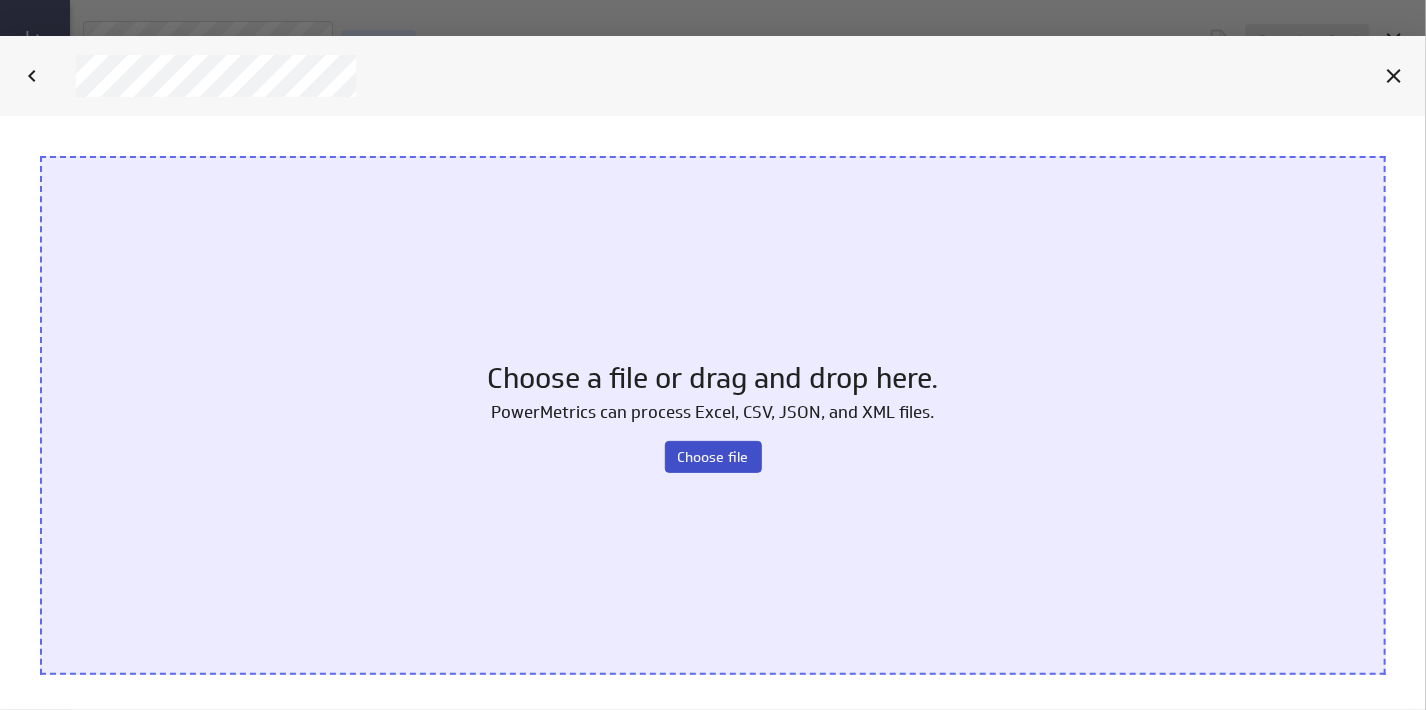 click on "Choose file" at bounding box center [713, 456] 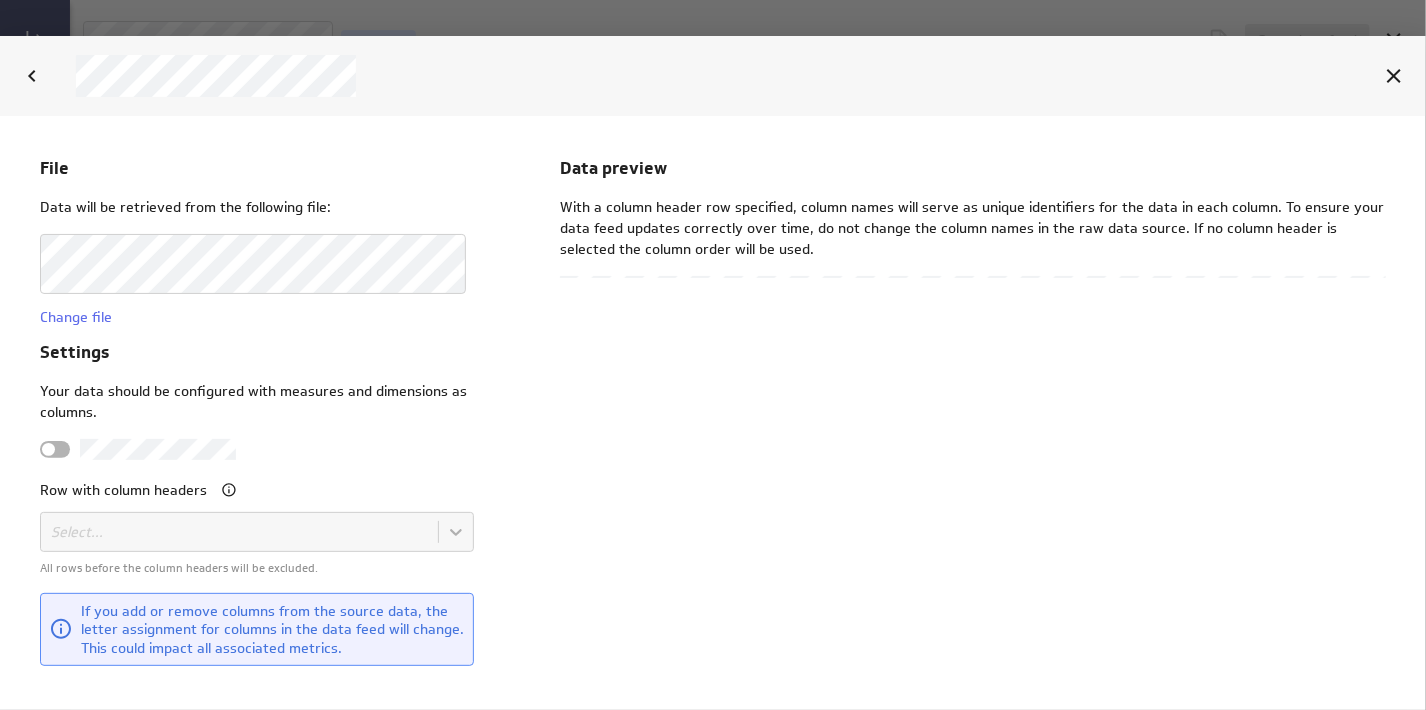 scroll, scrollTop: 0, scrollLeft: 0, axis: both 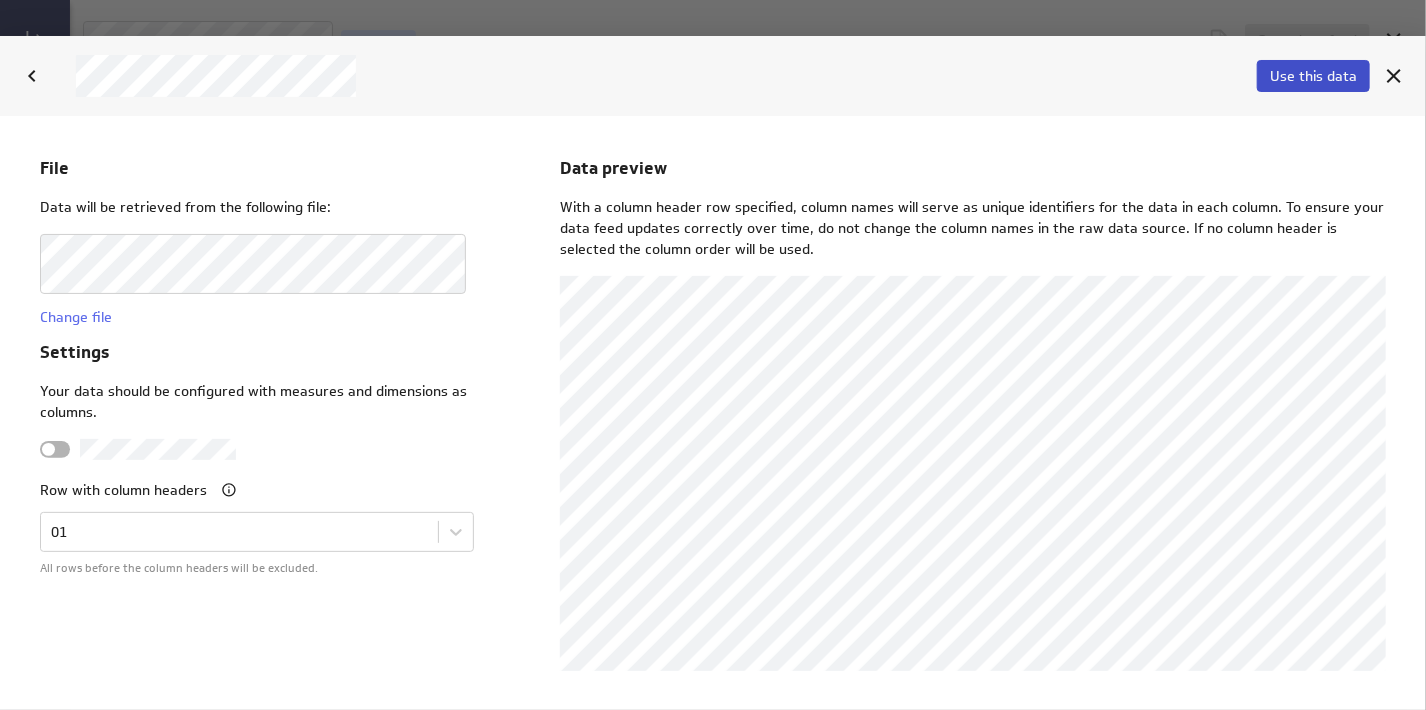 click on "Use this data" at bounding box center (1313, 76) 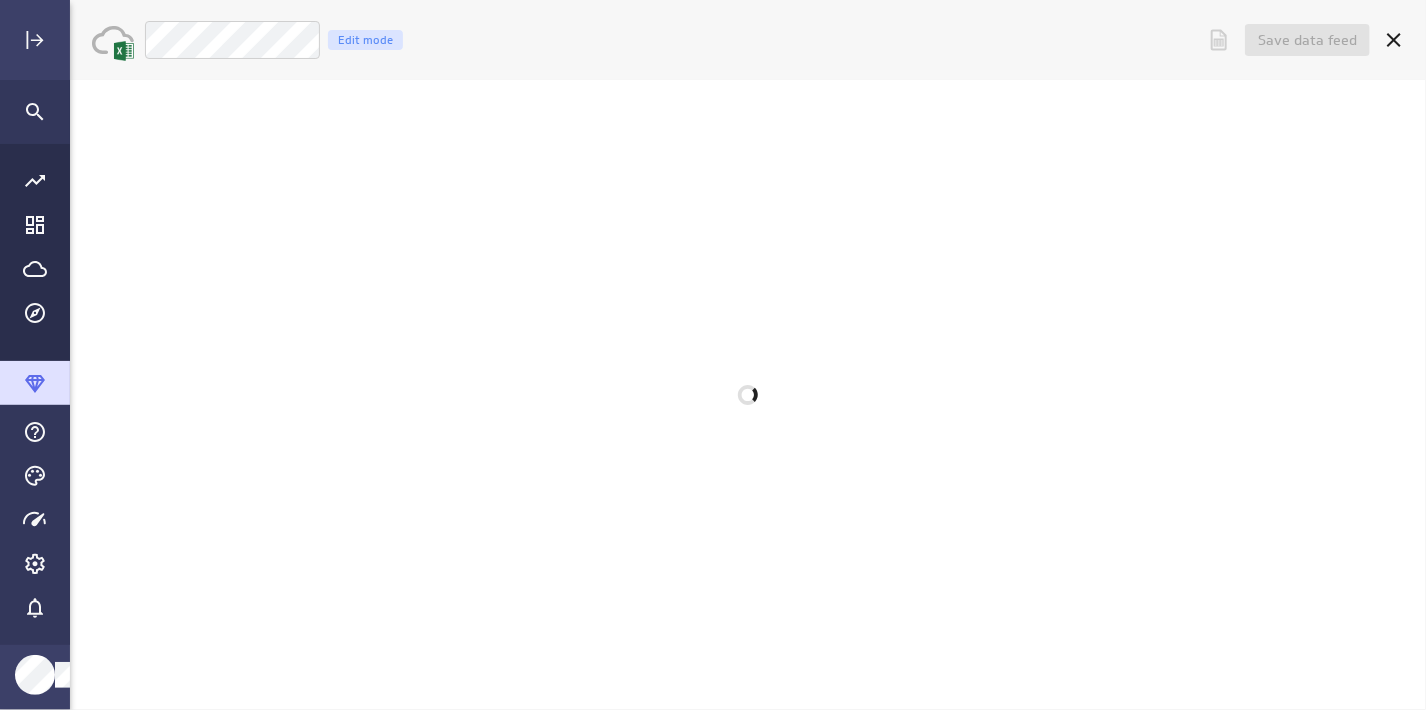 scroll, scrollTop: 0, scrollLeft: 0, axis: both 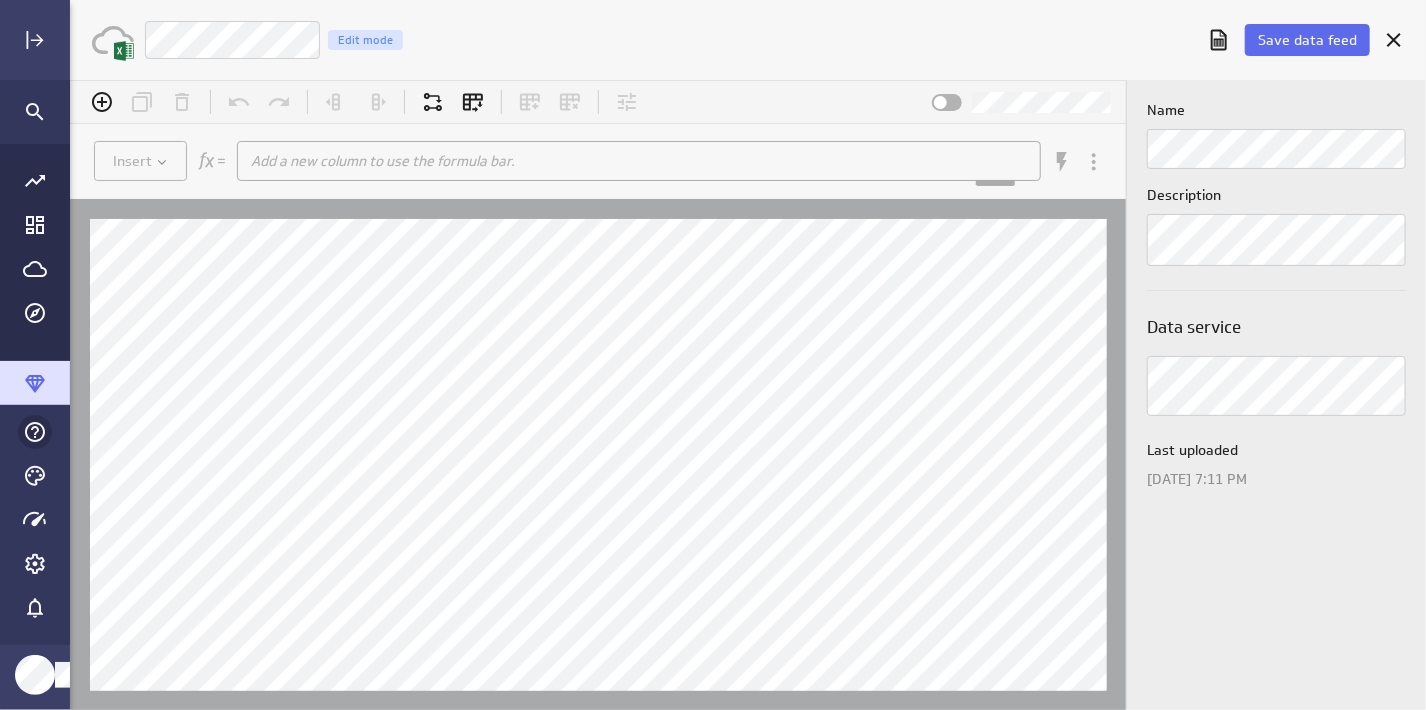 click 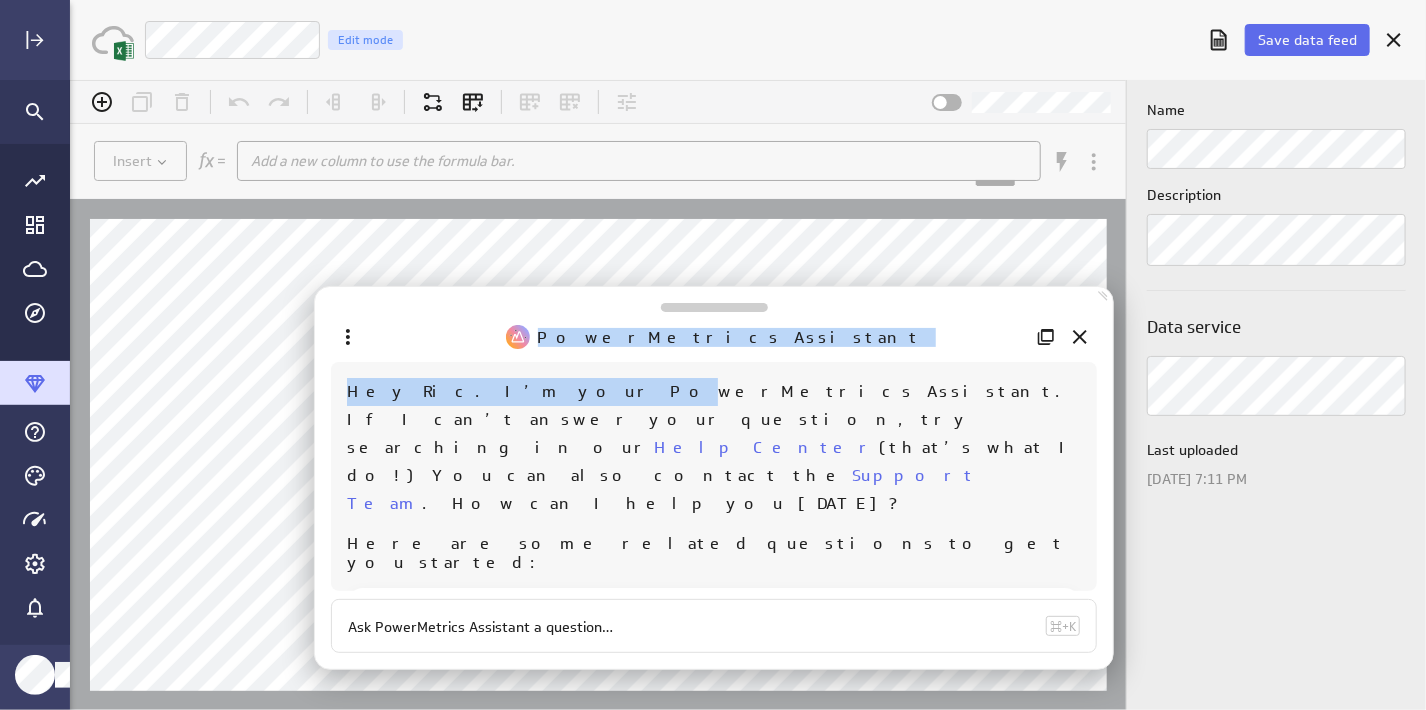 drag, startPoint x: 474, startPoint y: 301, endPoint x: 491, endPoint y: 385, distance: 85.70297 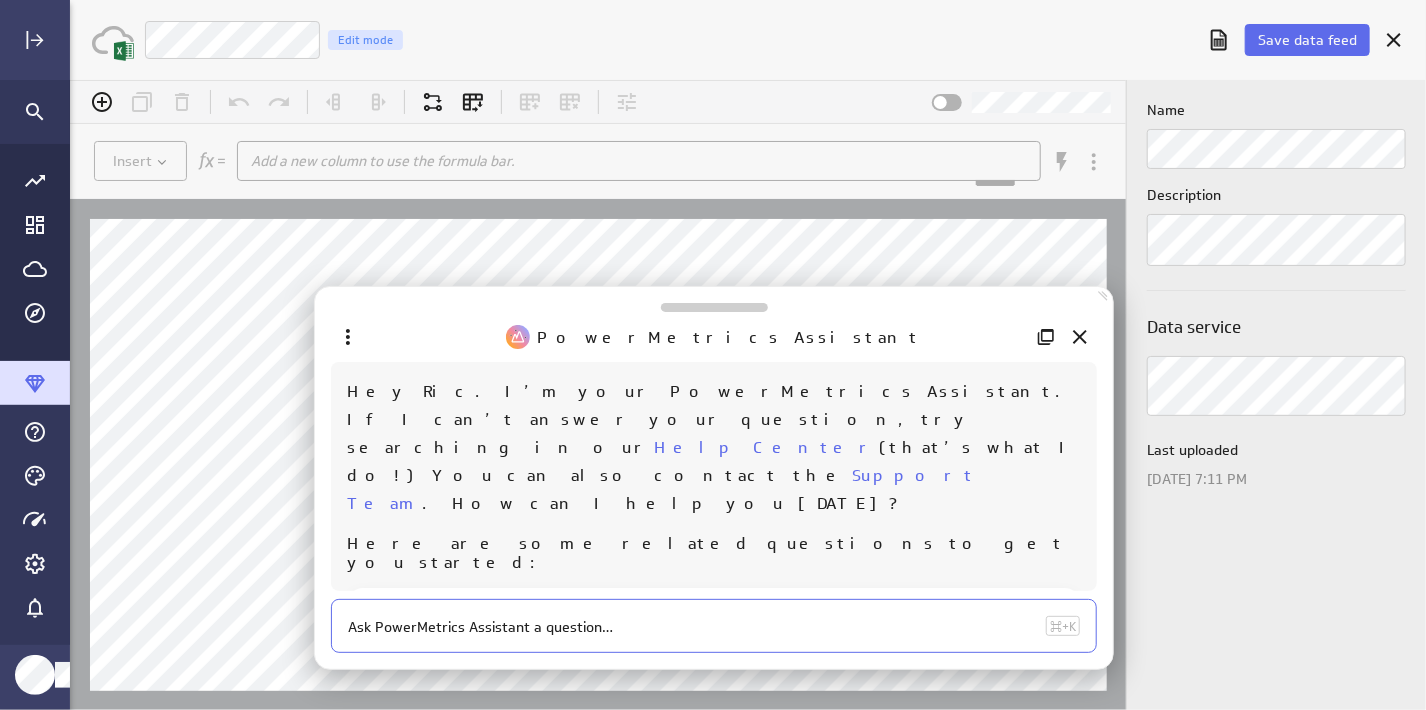 click at bounding box center (693, 627) 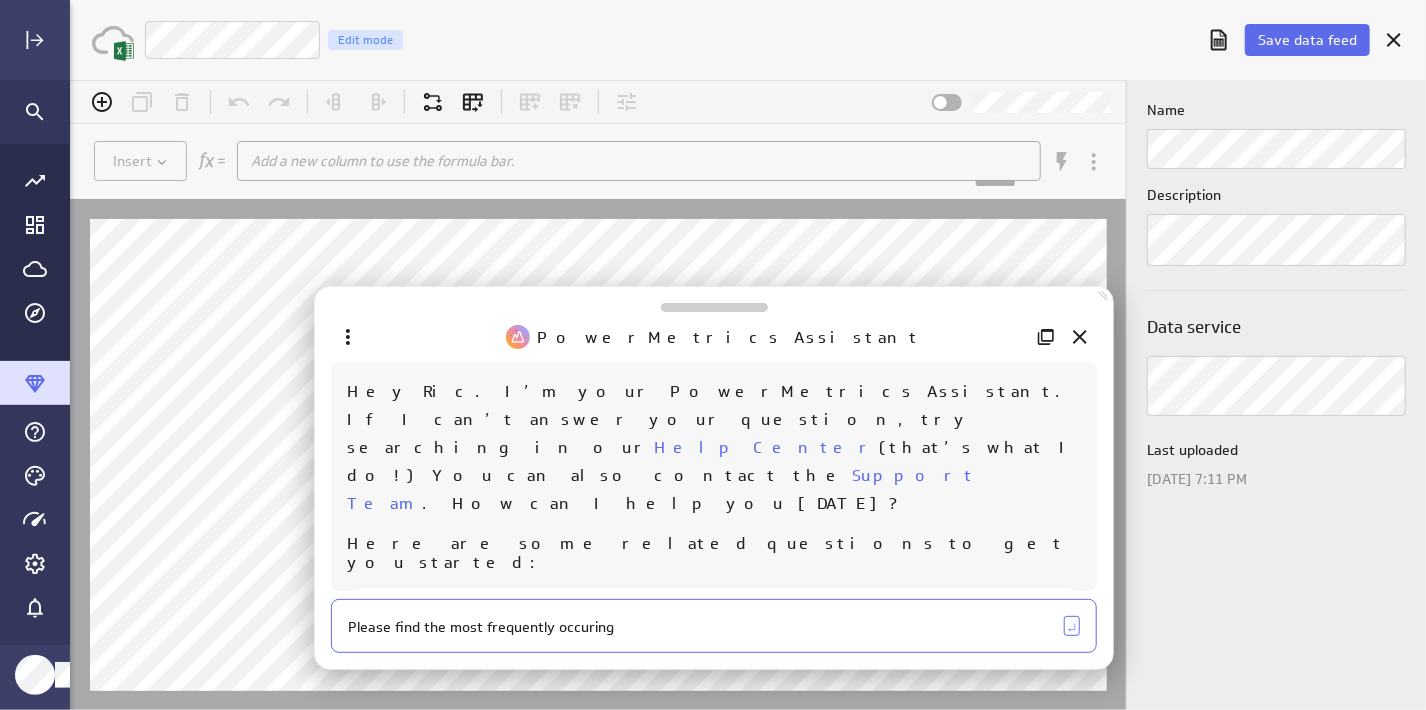 click on "Please find the most frequently occuring" at bounding box center (702, 627) 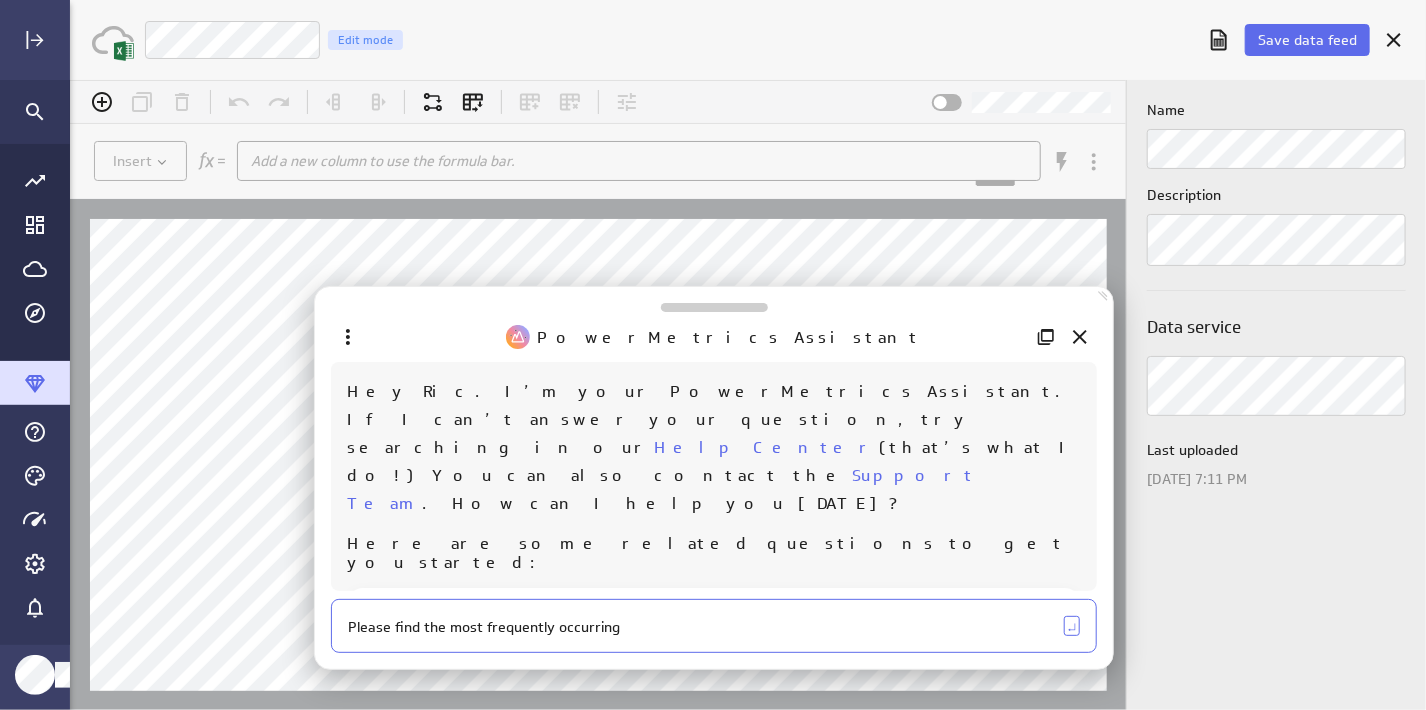 click on "Please find the most frequently occurring" at bounding box center (702, 627) 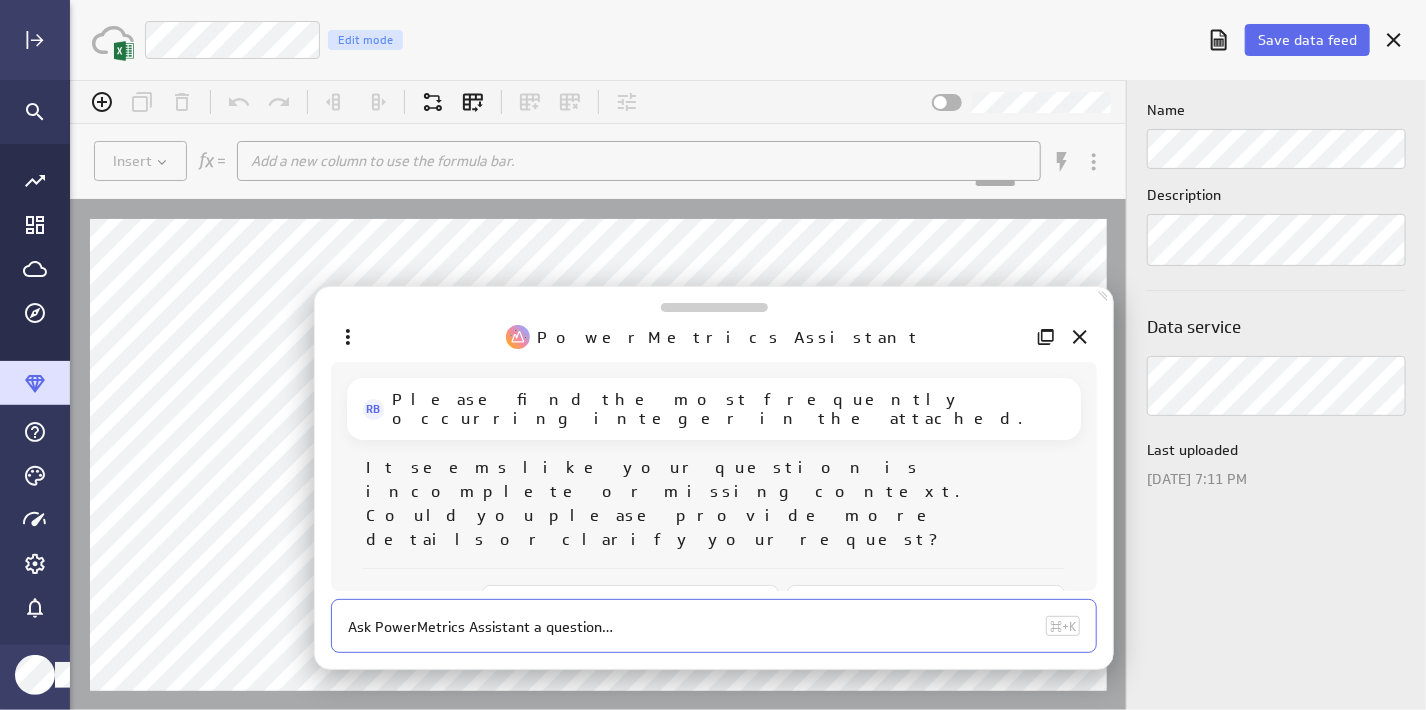 click at bounding box center [693, 627] 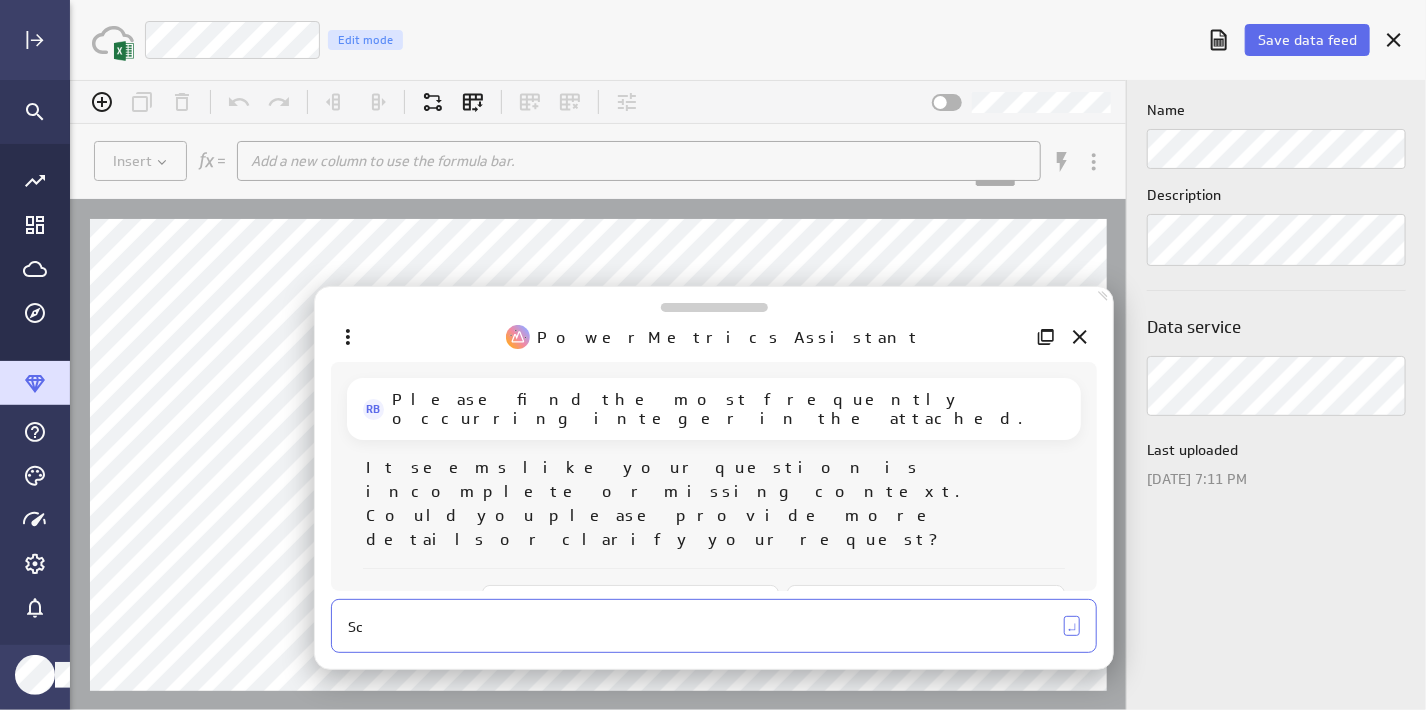type on "S" 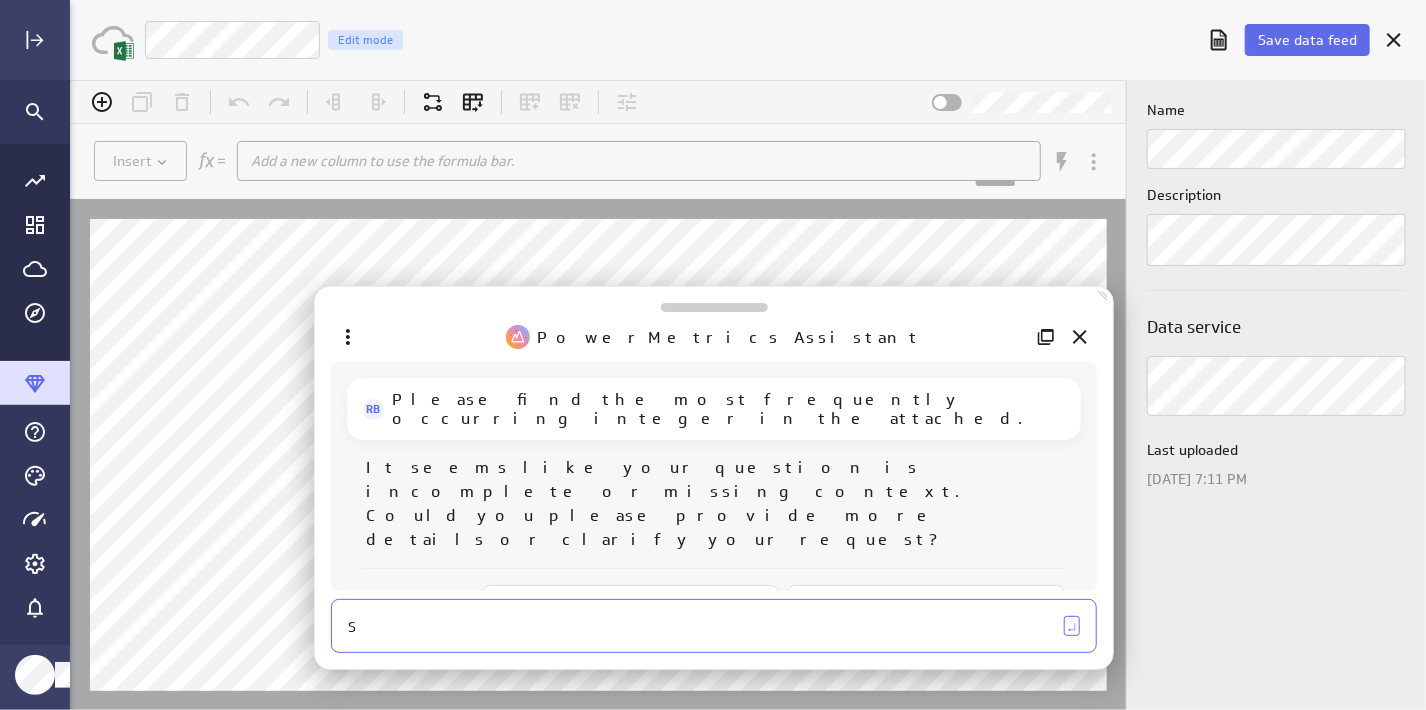 type 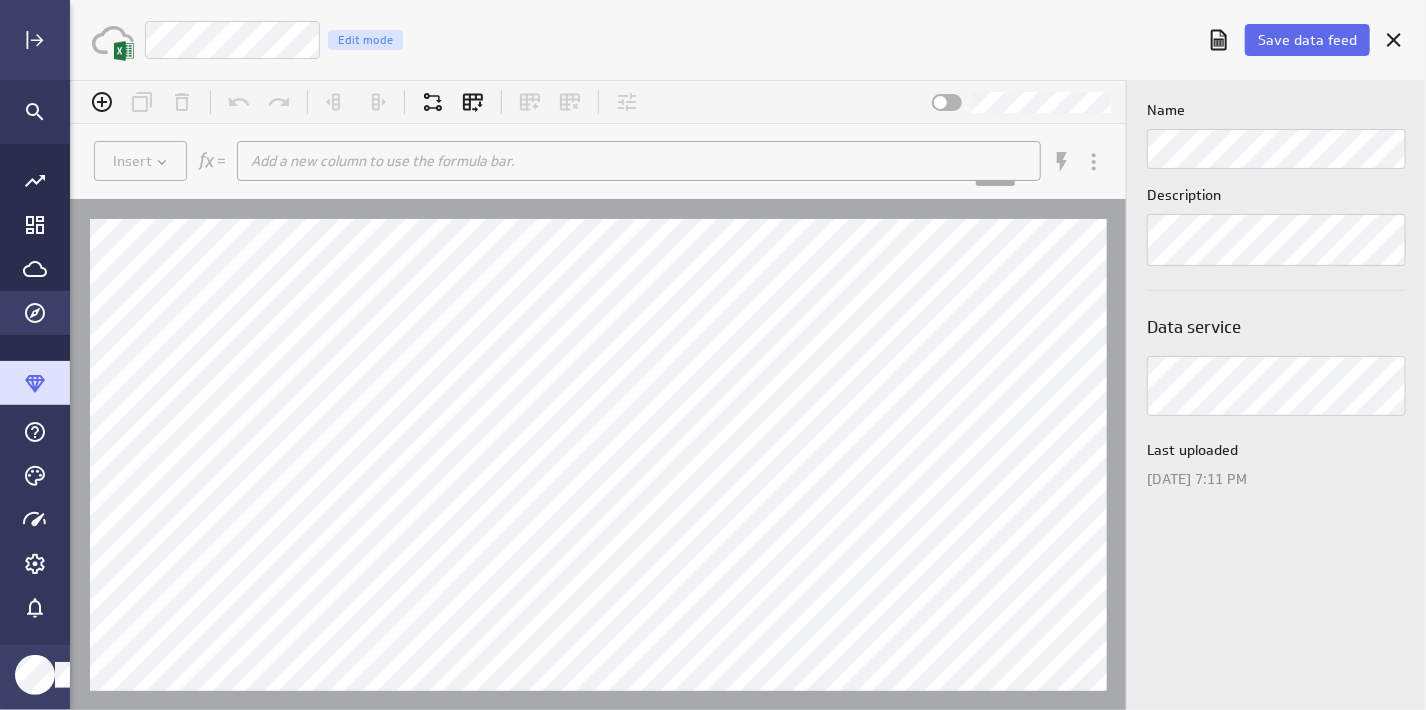 click 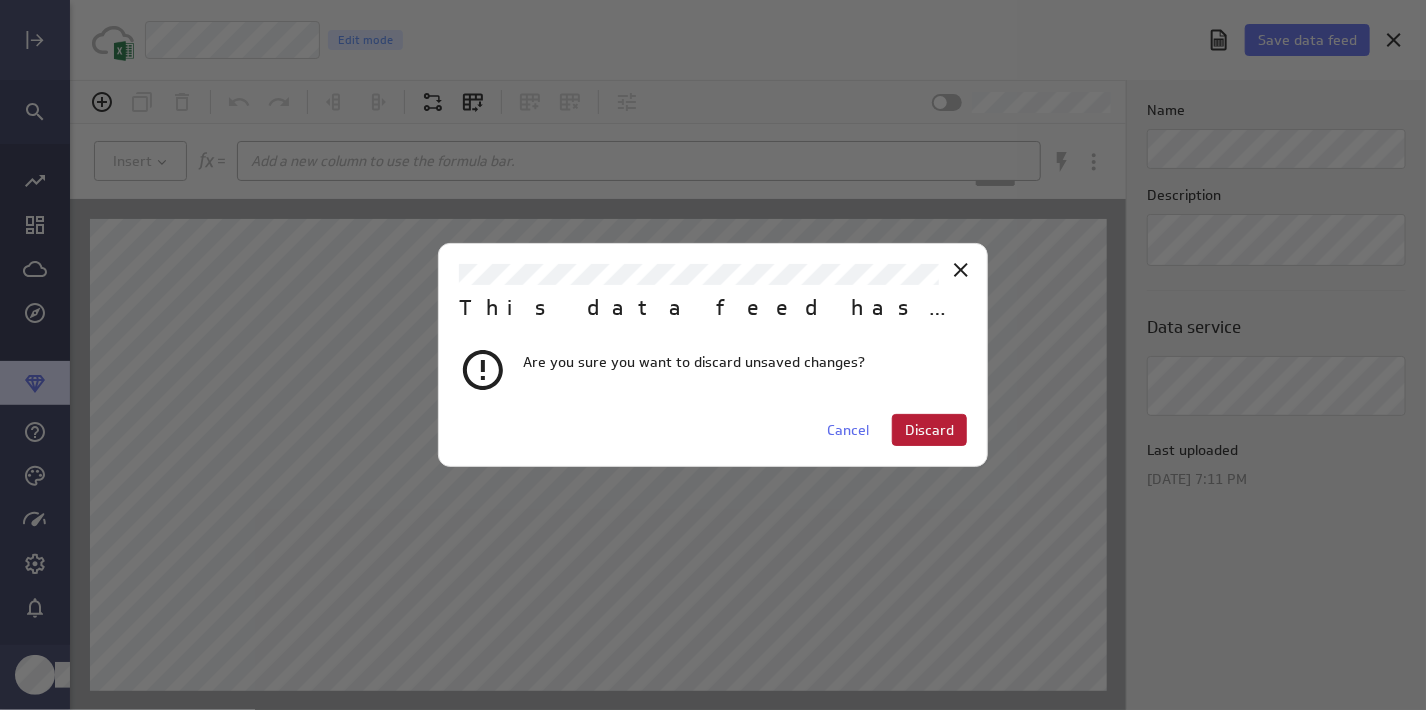click on "Discard" at bounding box center (929, 430) 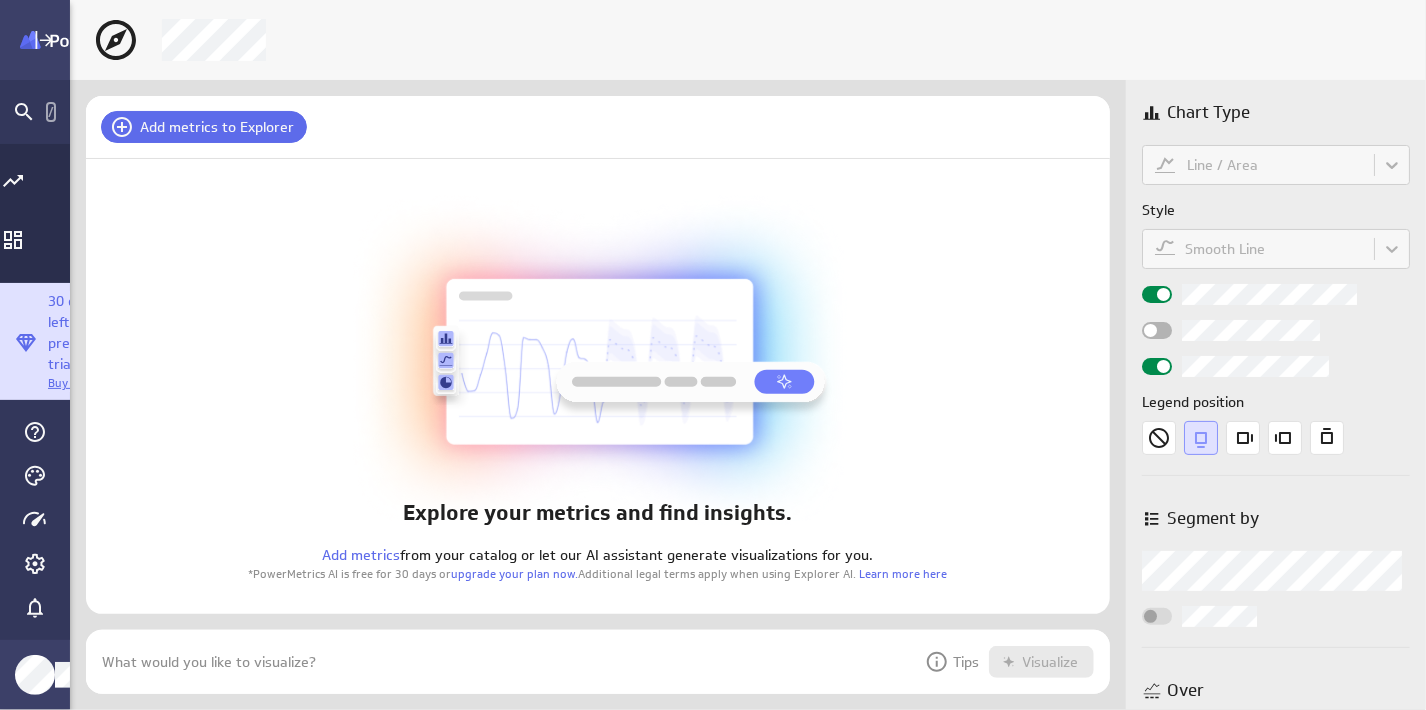 scroll, scrollTop: 9, scrollLeft: 12, axis: both 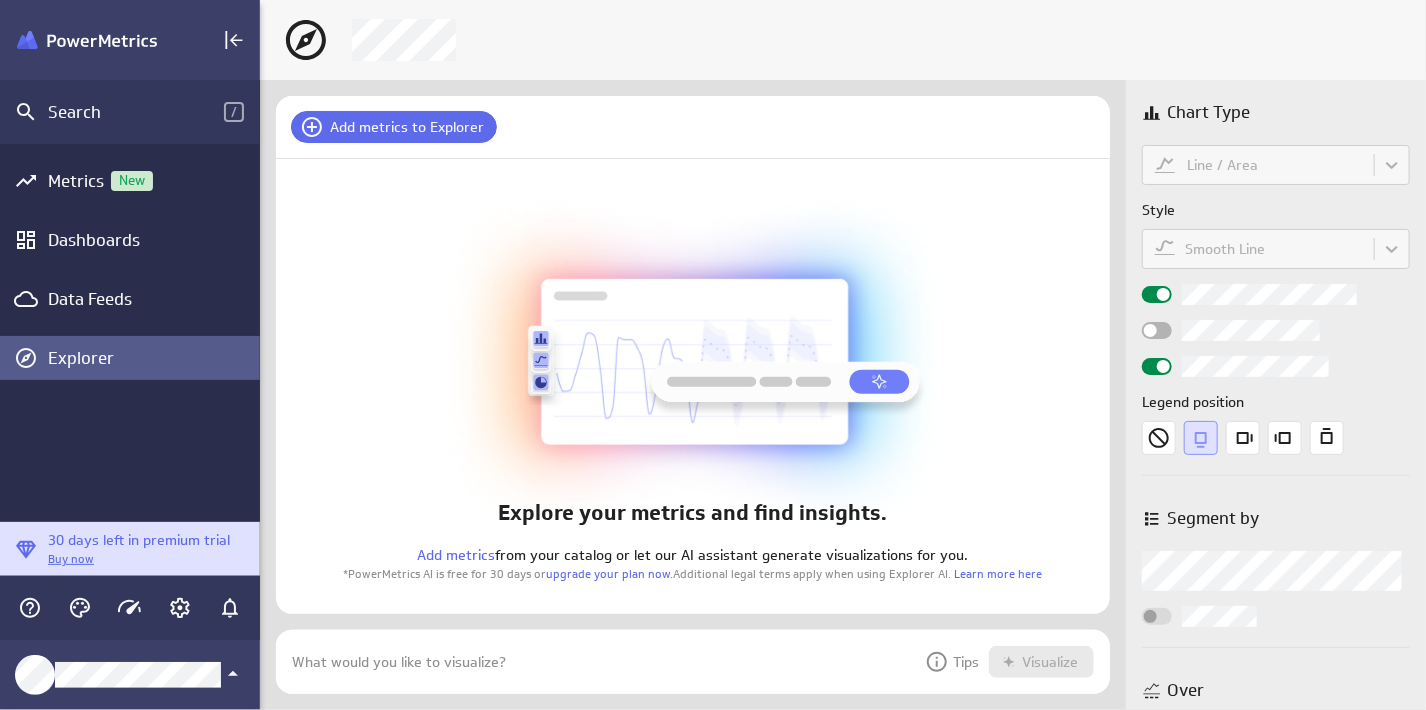 click at bounding box center [603, 662] 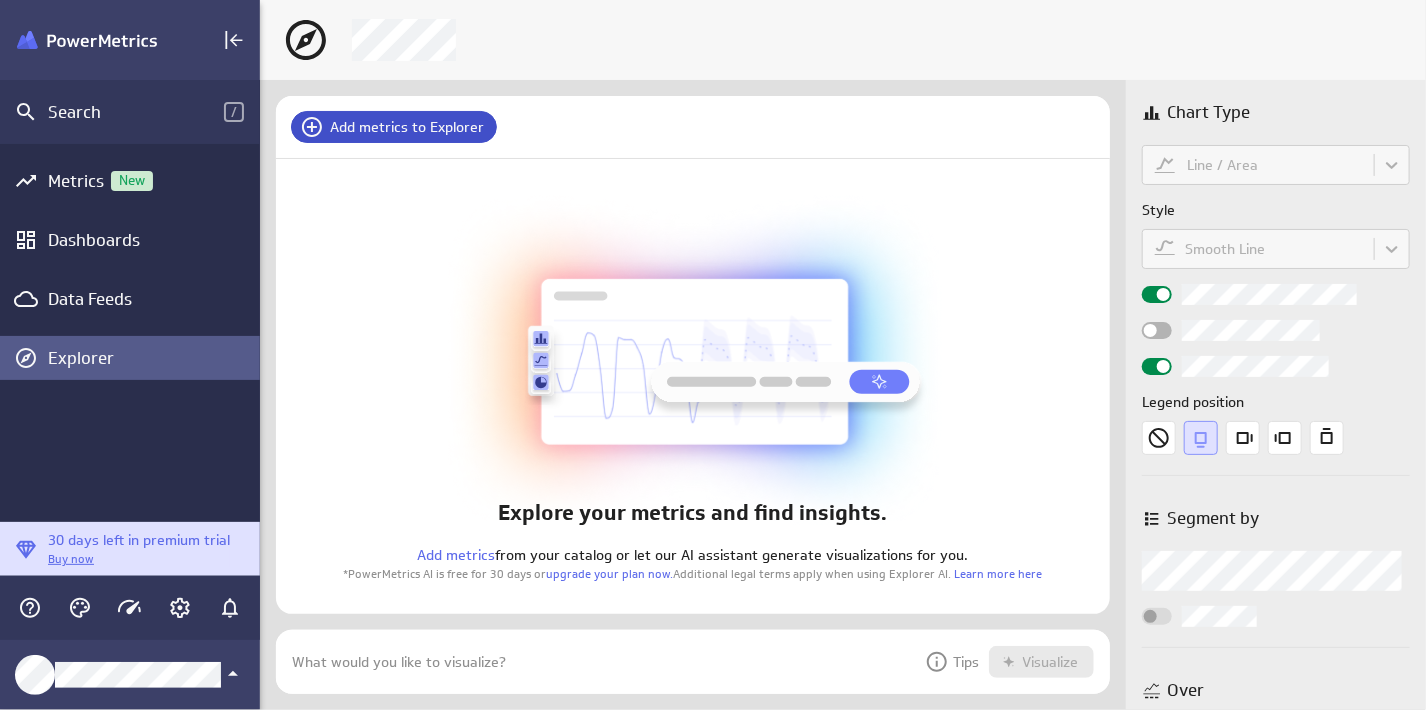 click on "Add metrics to Explorer" at bounding box center (407, 127) 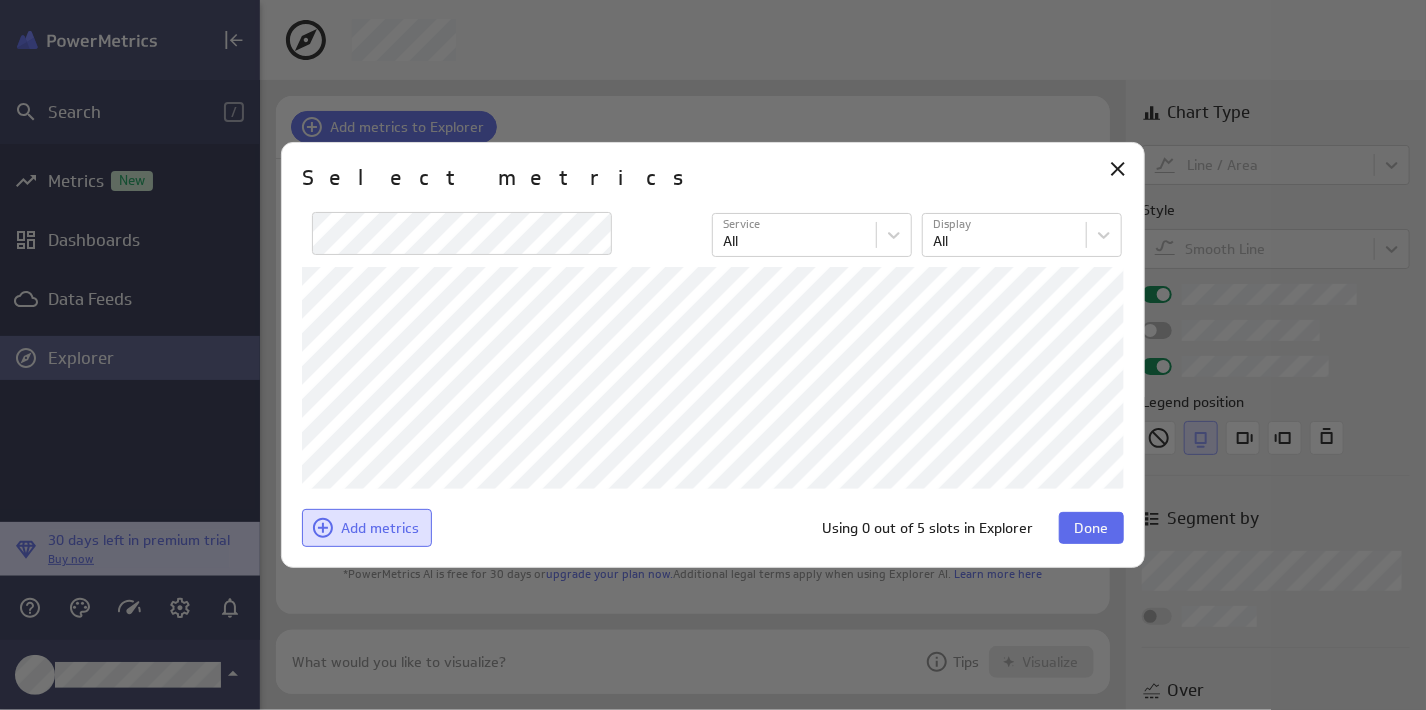 click on "Add metrics" at bounding box center (380, 528) 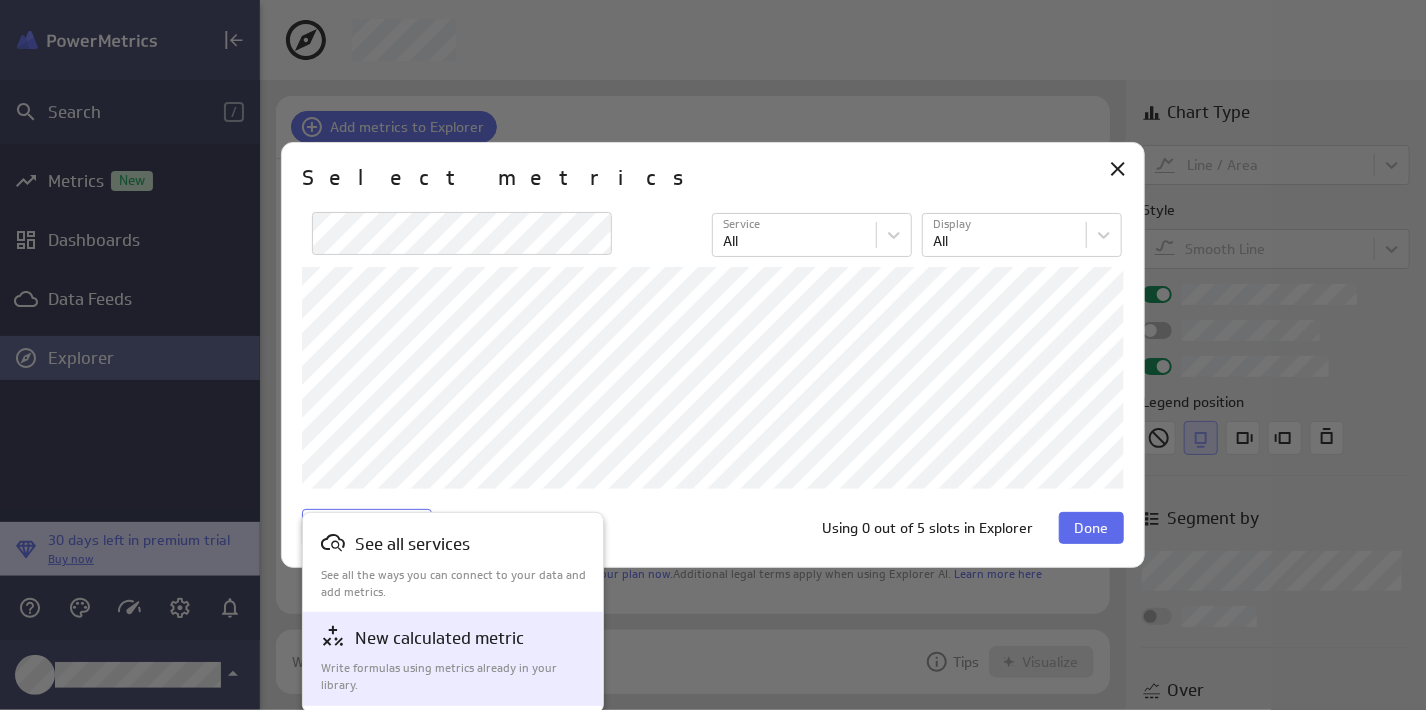 click on "New calculated metric" at bounding box center [439, 638] 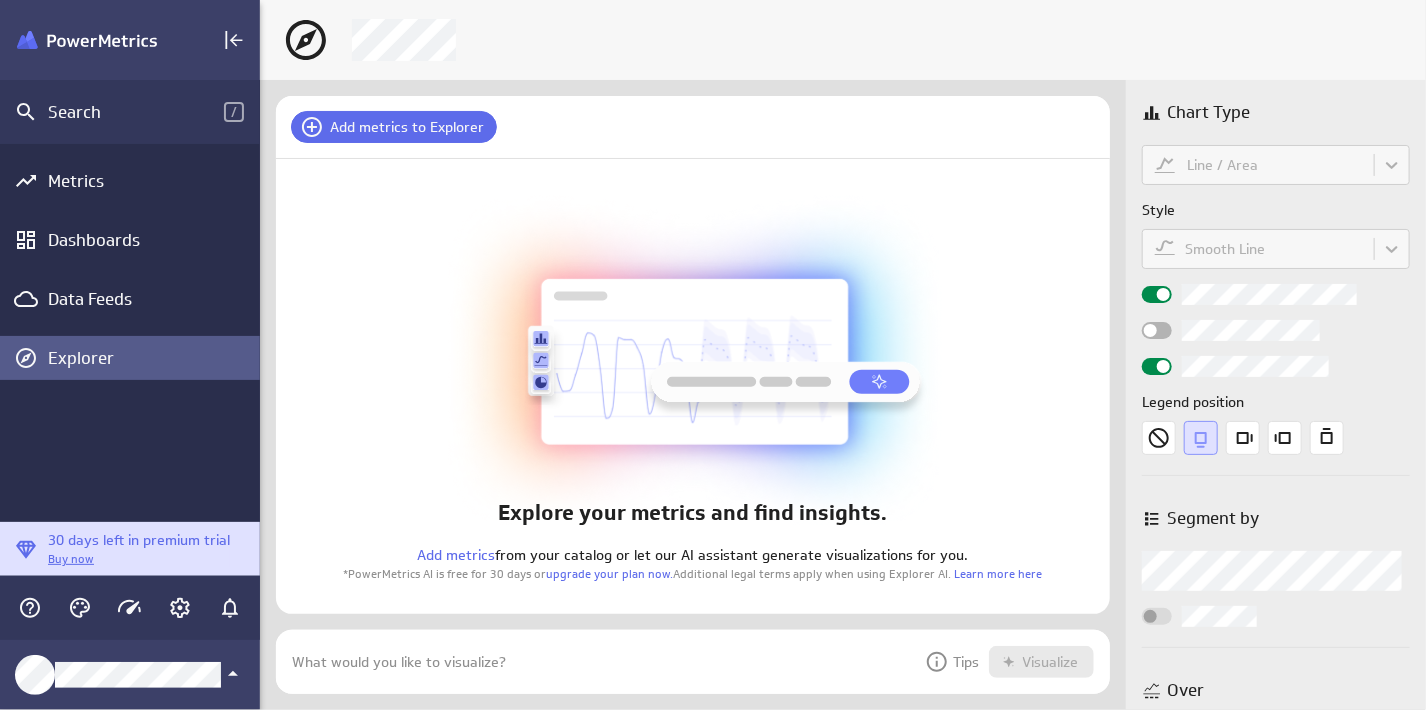 click at bounding box center (693, 361) 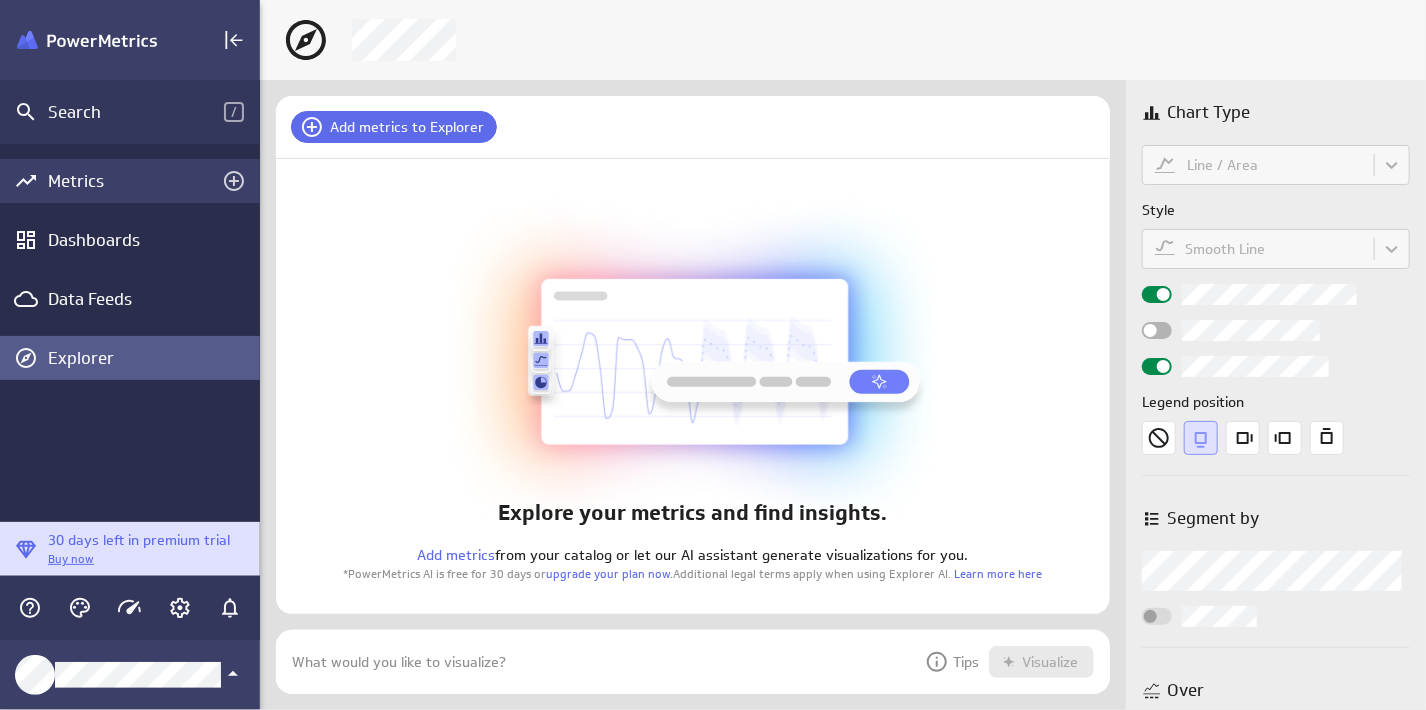 click on "Metrics" at bounding box center [130, 181] 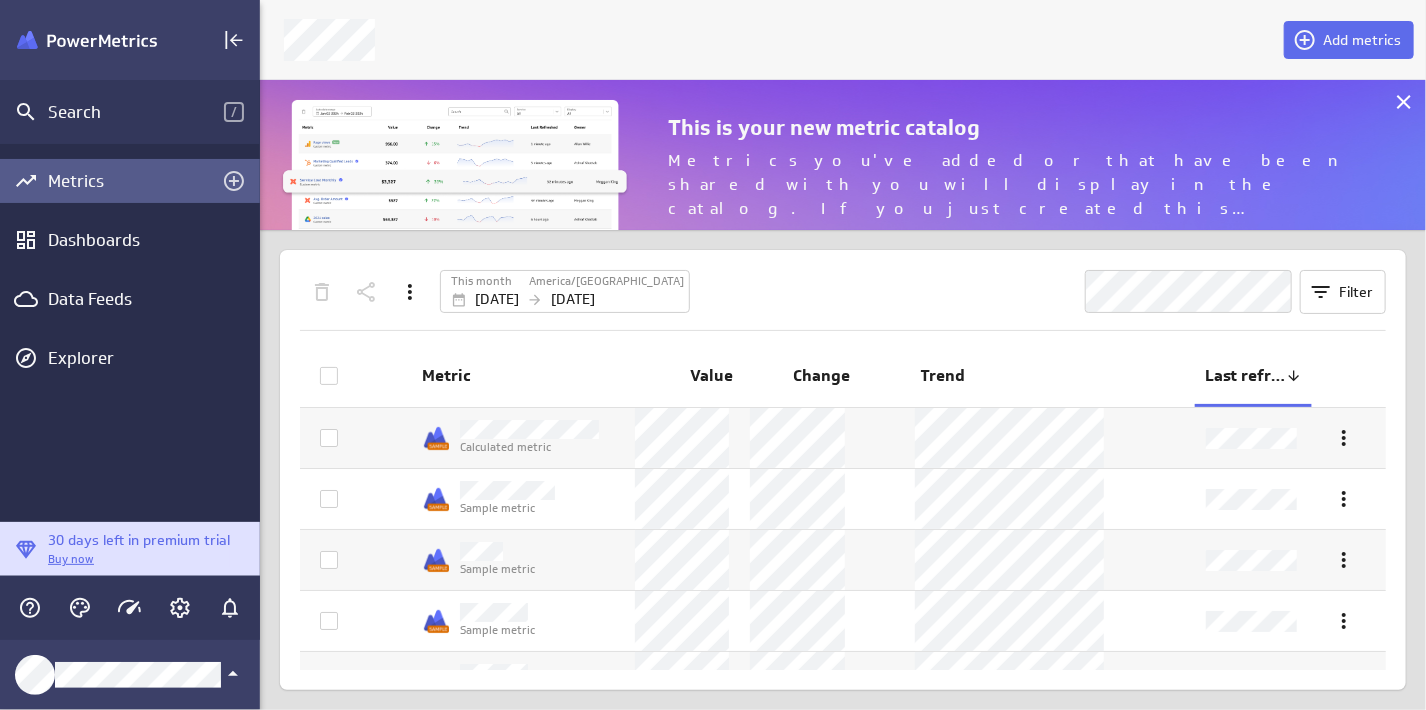 scroll, scrollTop: 10, scrollLeft: 9, axis: both 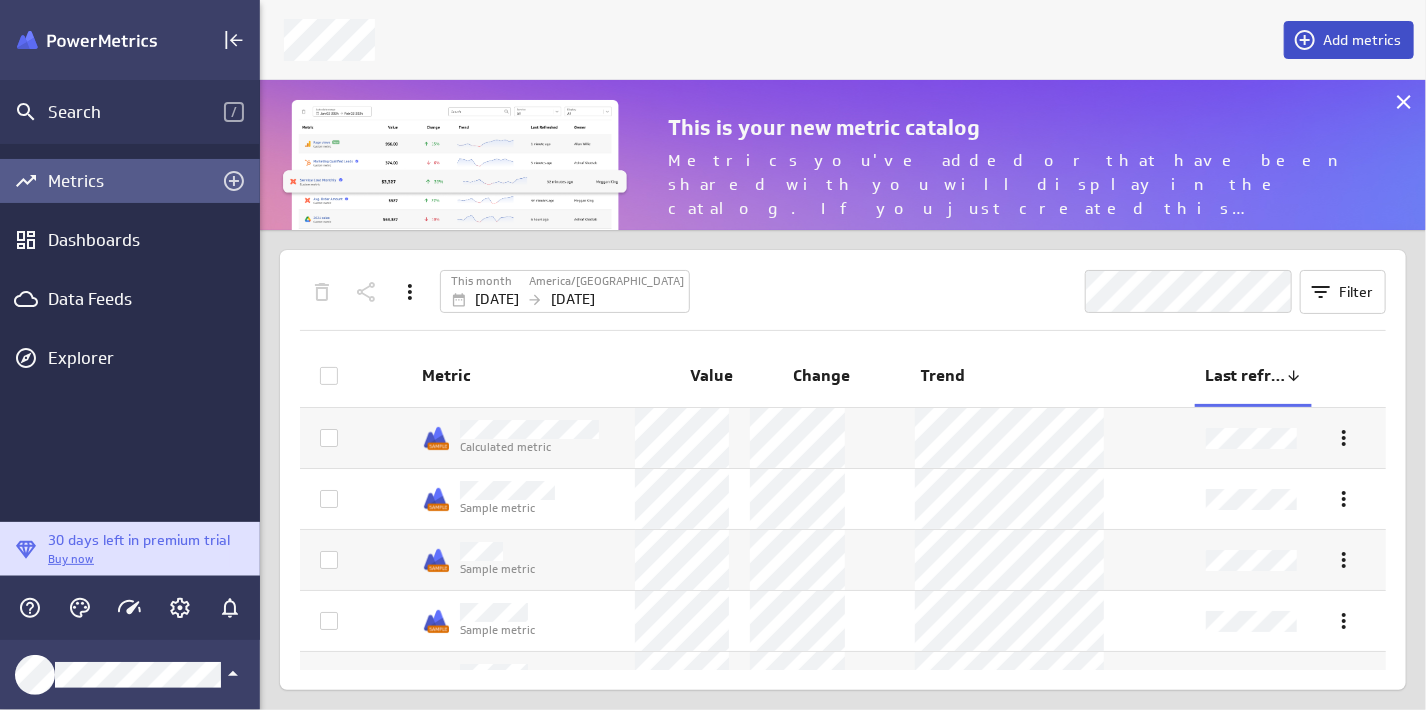click on "Add metrics" at bounding box center (1362, 40) 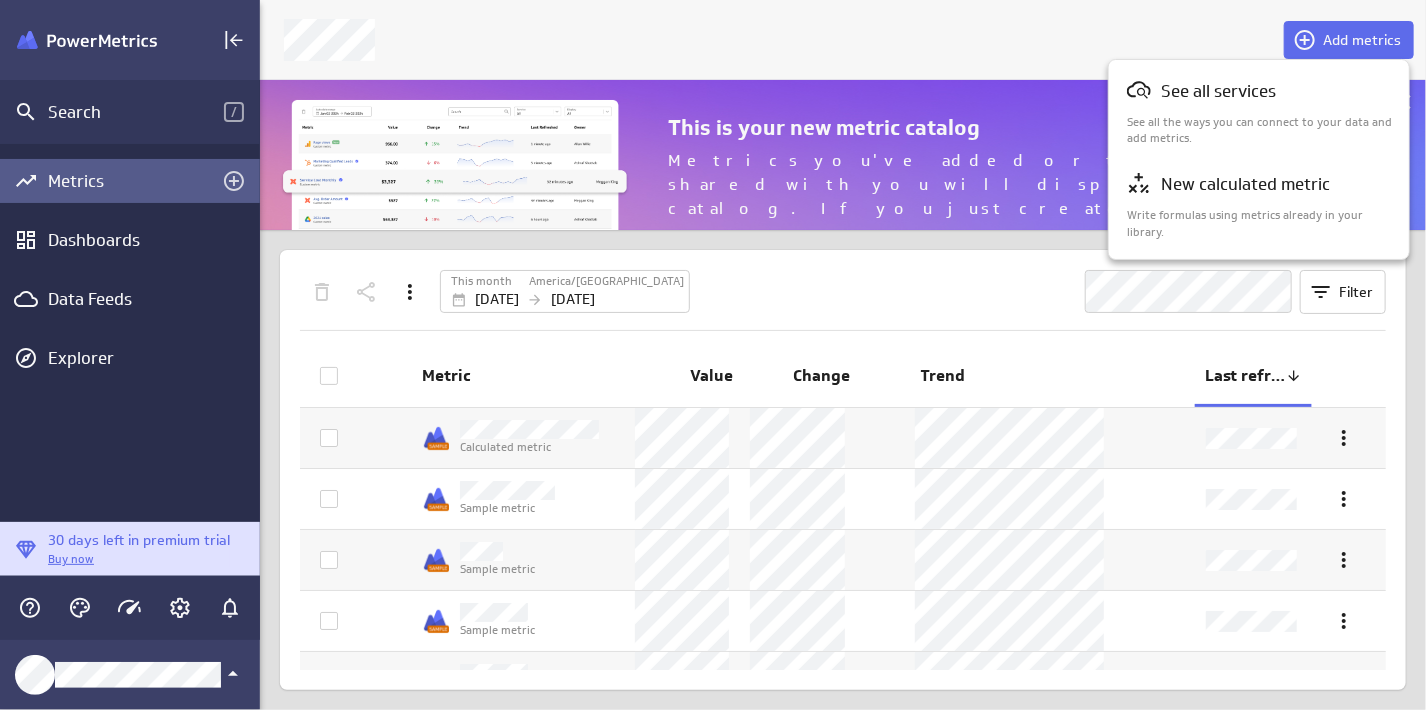 click at bounding box center [713, 355] 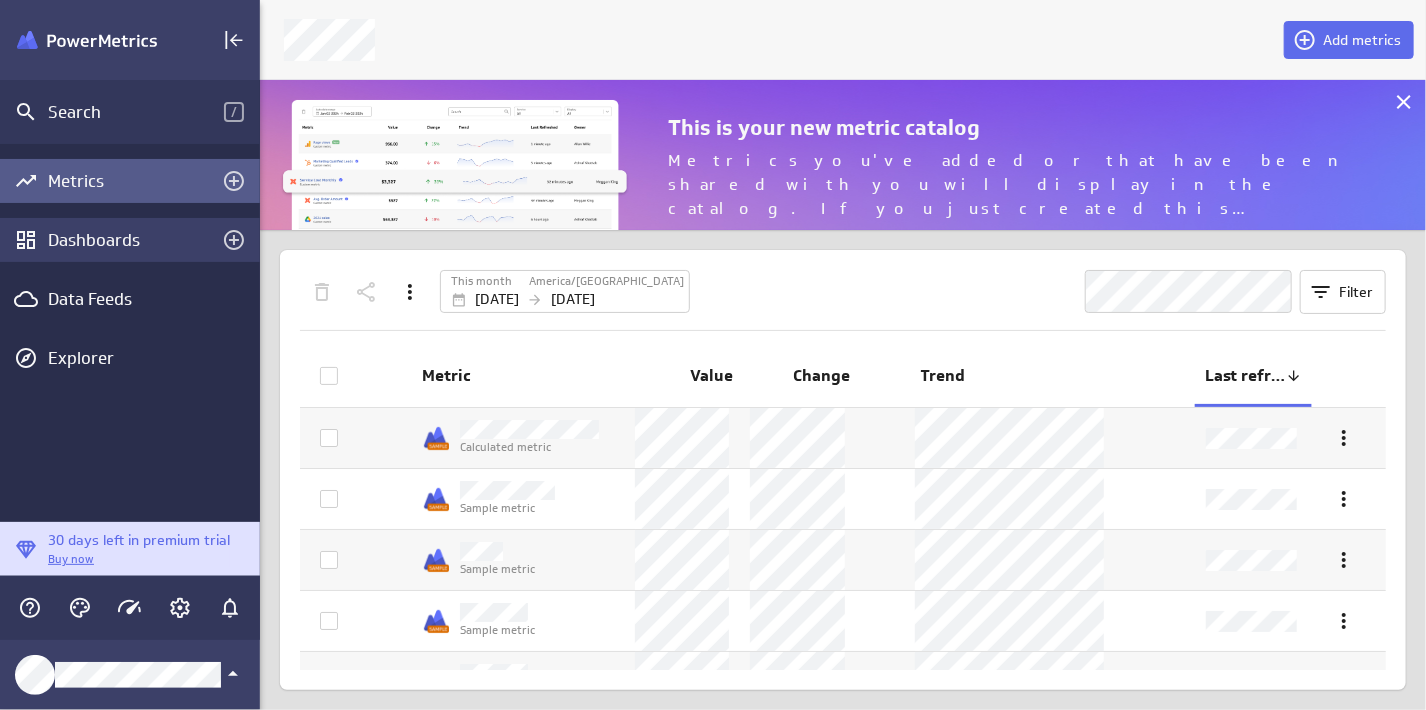 click on "Dashboards" at bounding box center [130, 240] 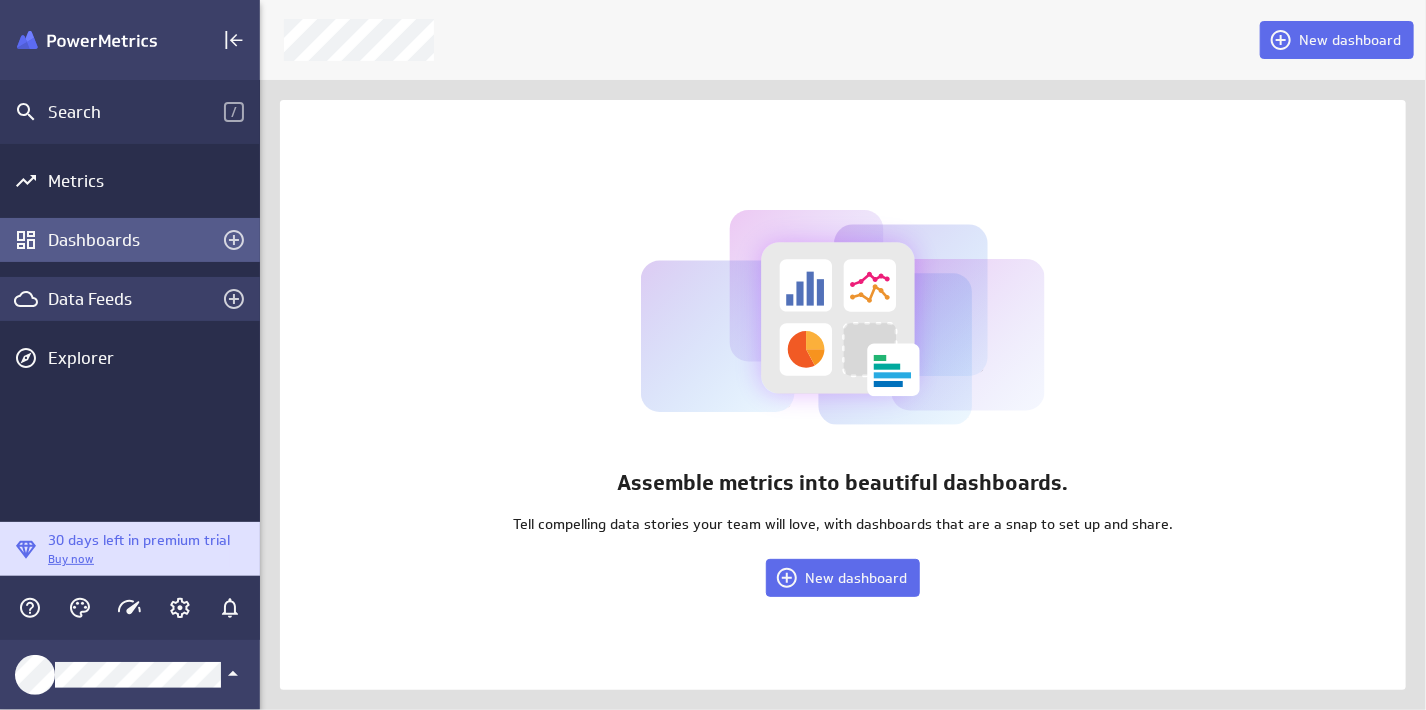 click on "Data Feeds" at bounding box center (130, 299) 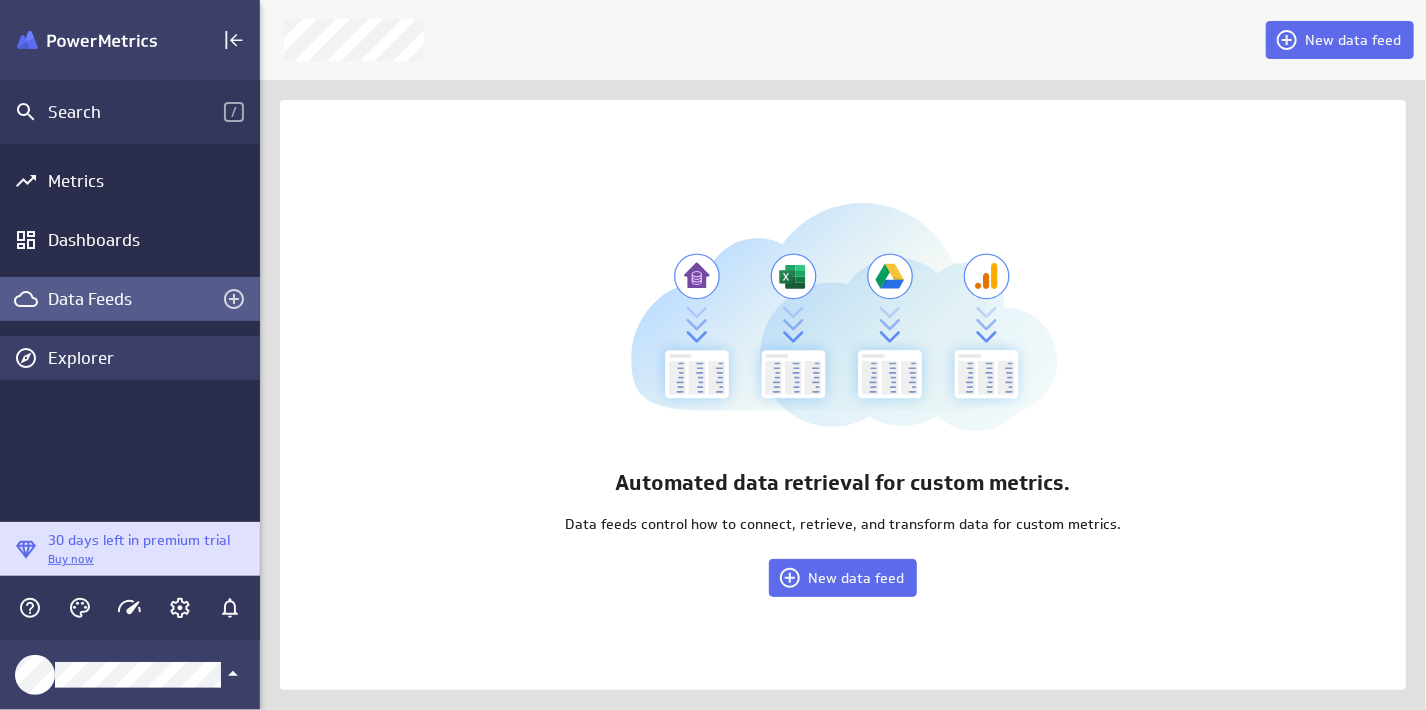 click on "Explorer" at bounding box center [151, 358] 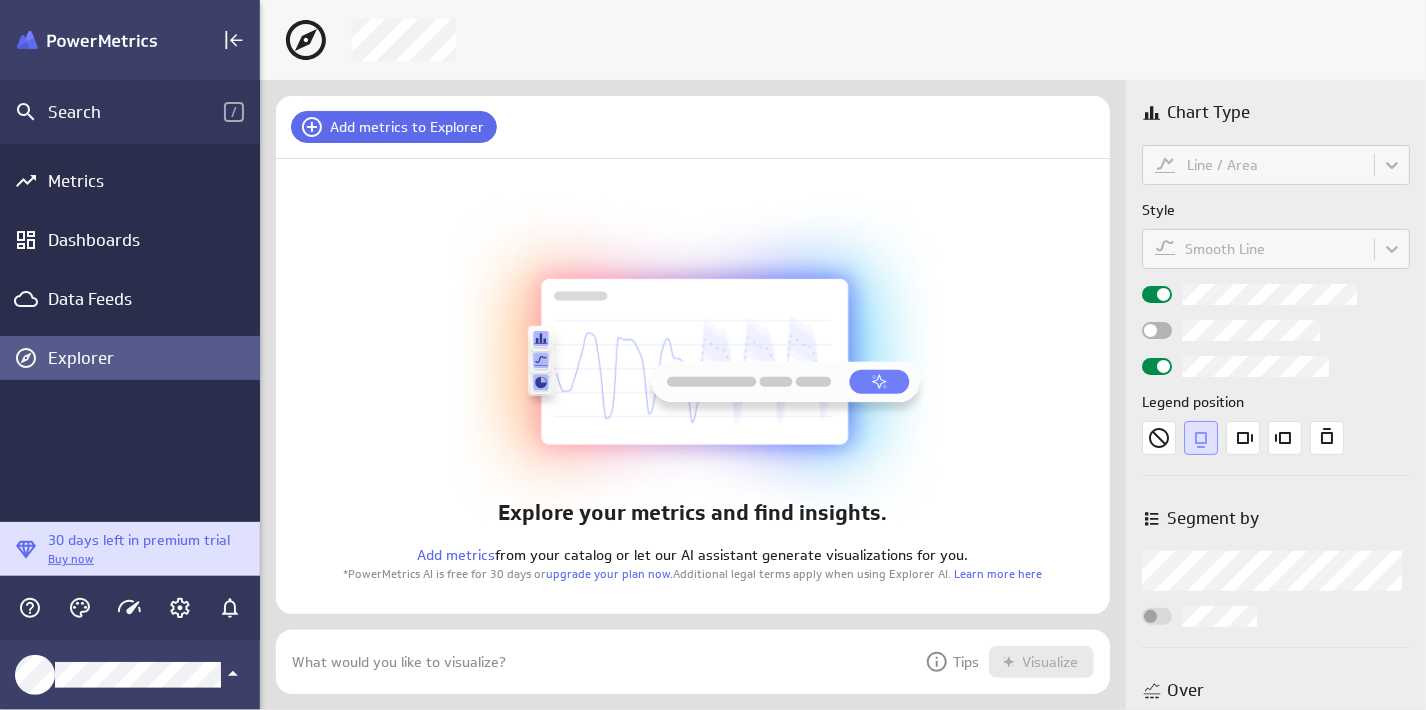 scroll, scrollTop: 9, scrollLeft: 9, axis: both 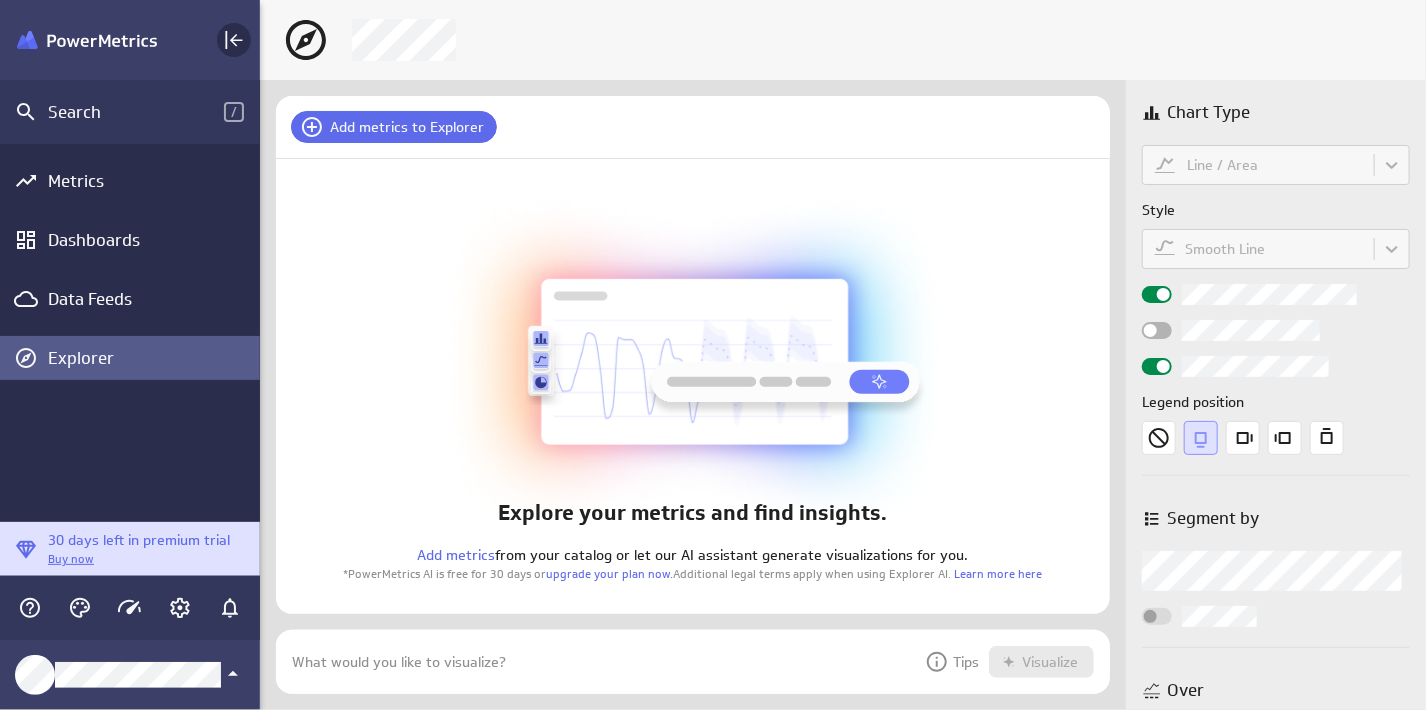 click 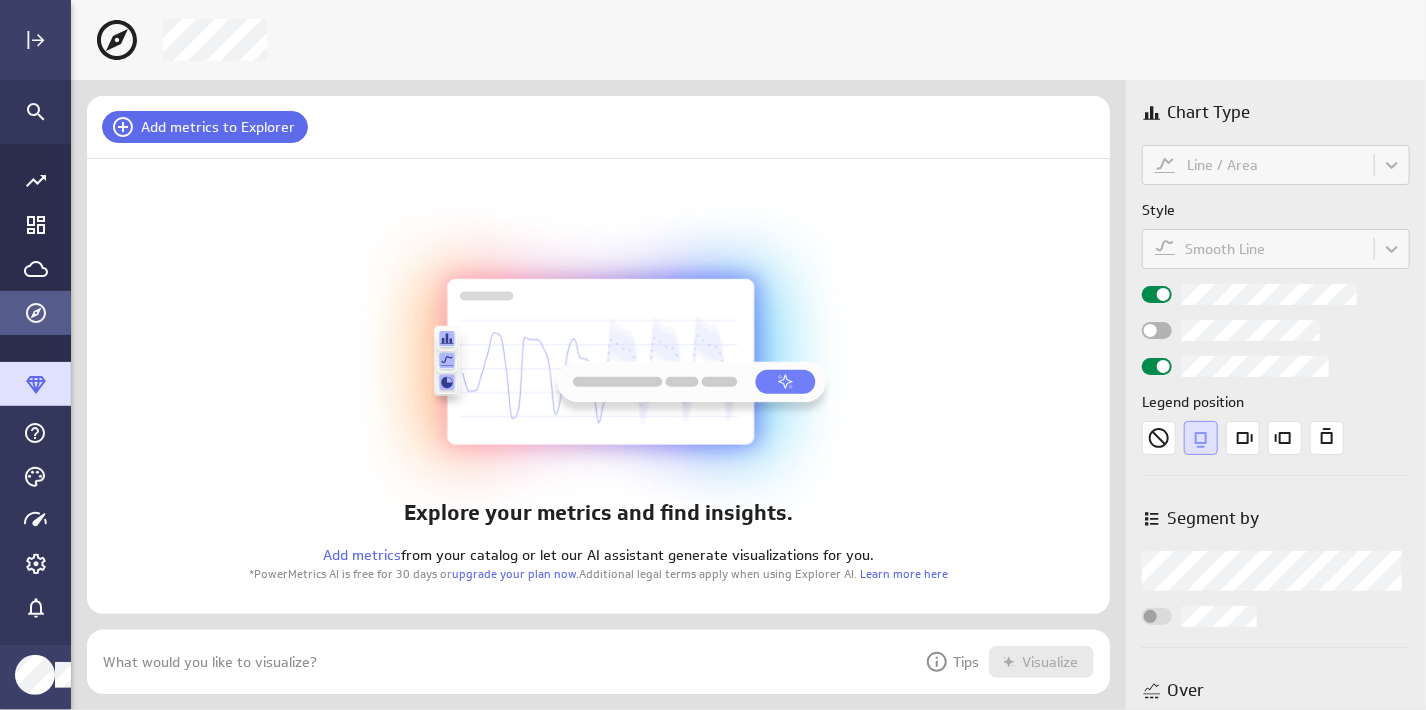 scroll, scrollTop: 9, scrollLeft: 9, axis: both 